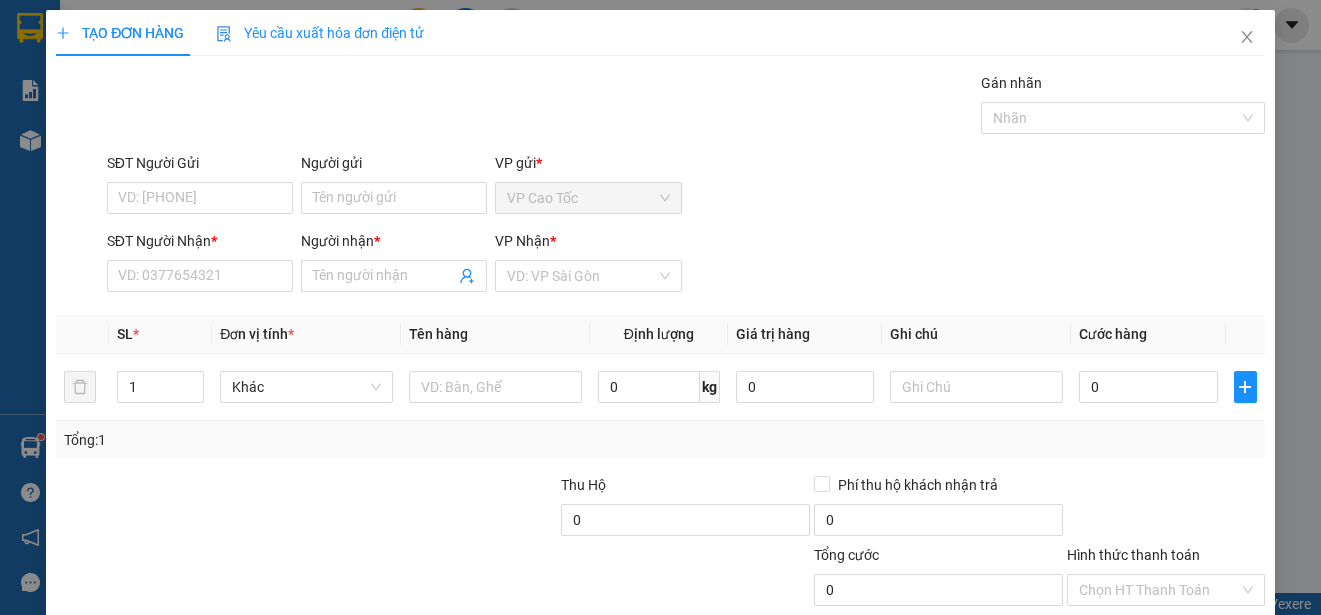 scroll, scrollTop: 0, scrollLeft: 0, axis: both 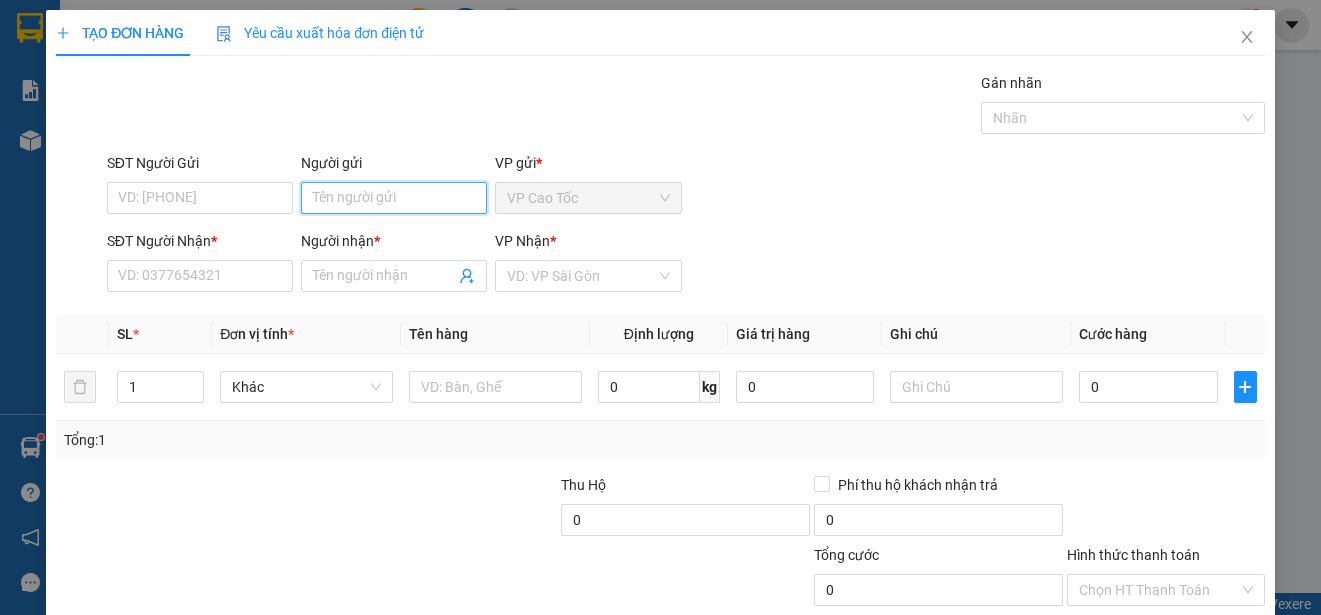 click on "Người gửi" at bounding box center [394, 198] 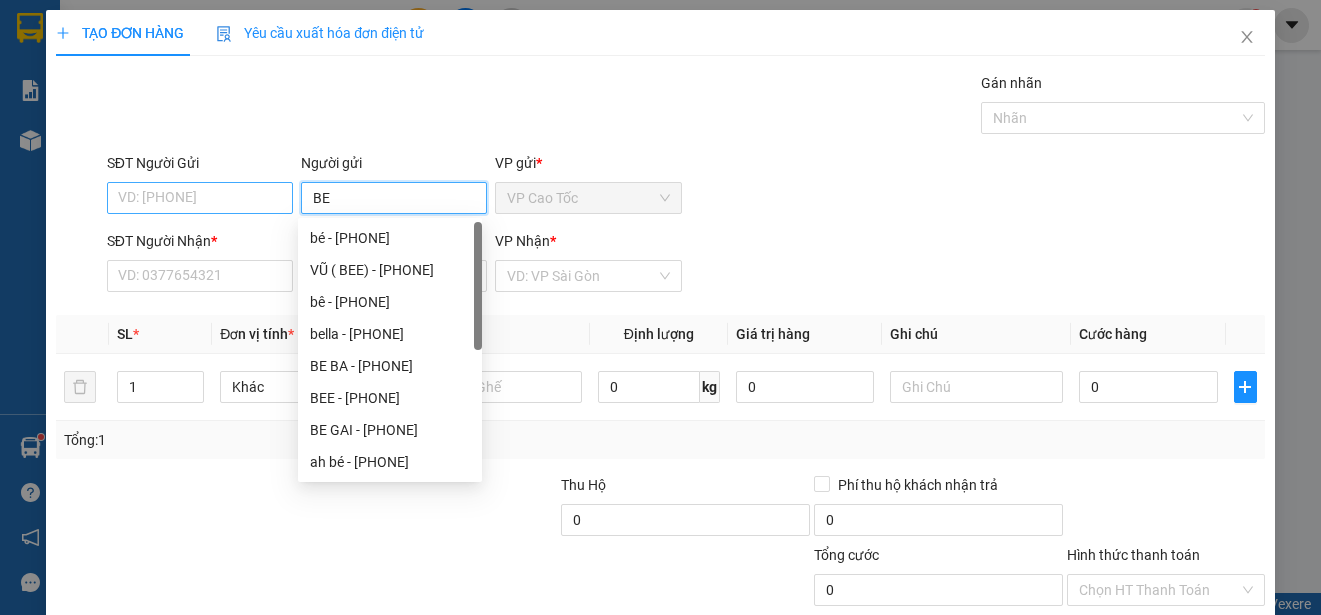 type on "BE" 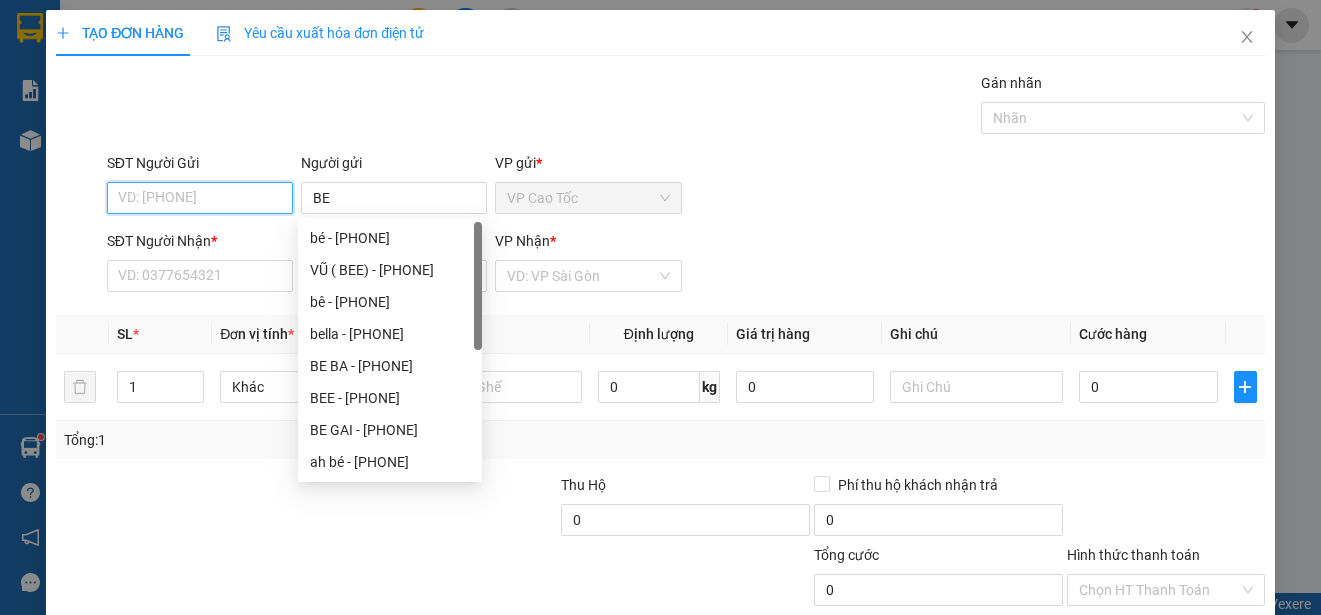 click on "SĐT Người Gửi" at bounding box center [200, 198] 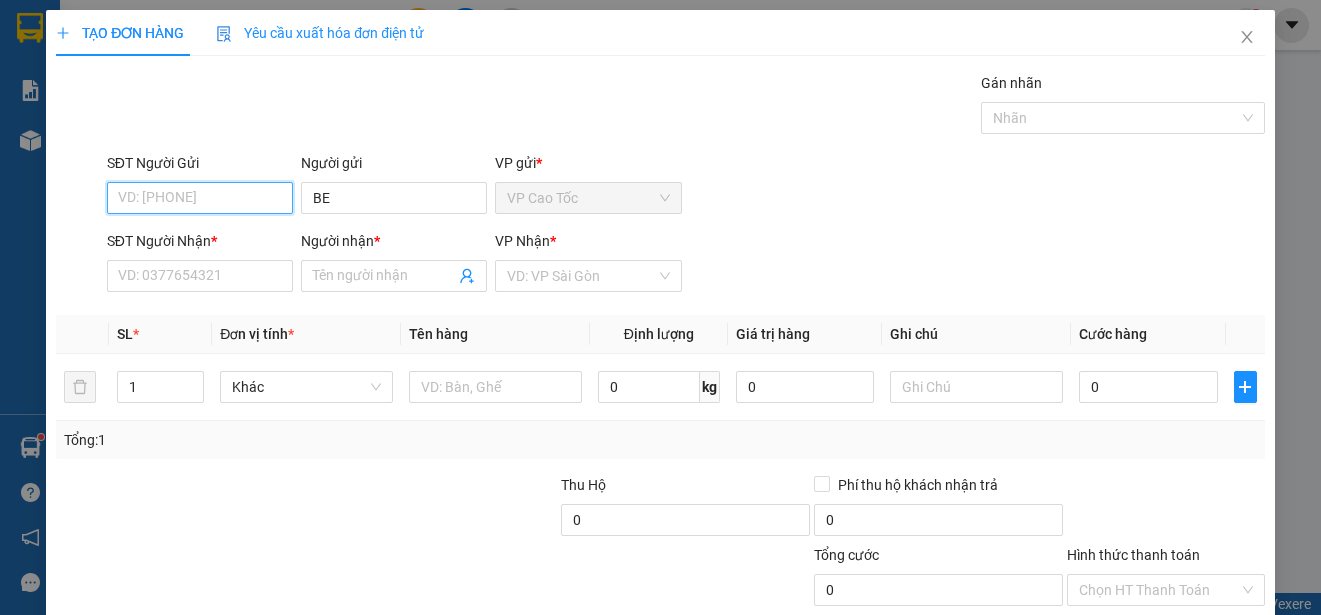 type on "9" 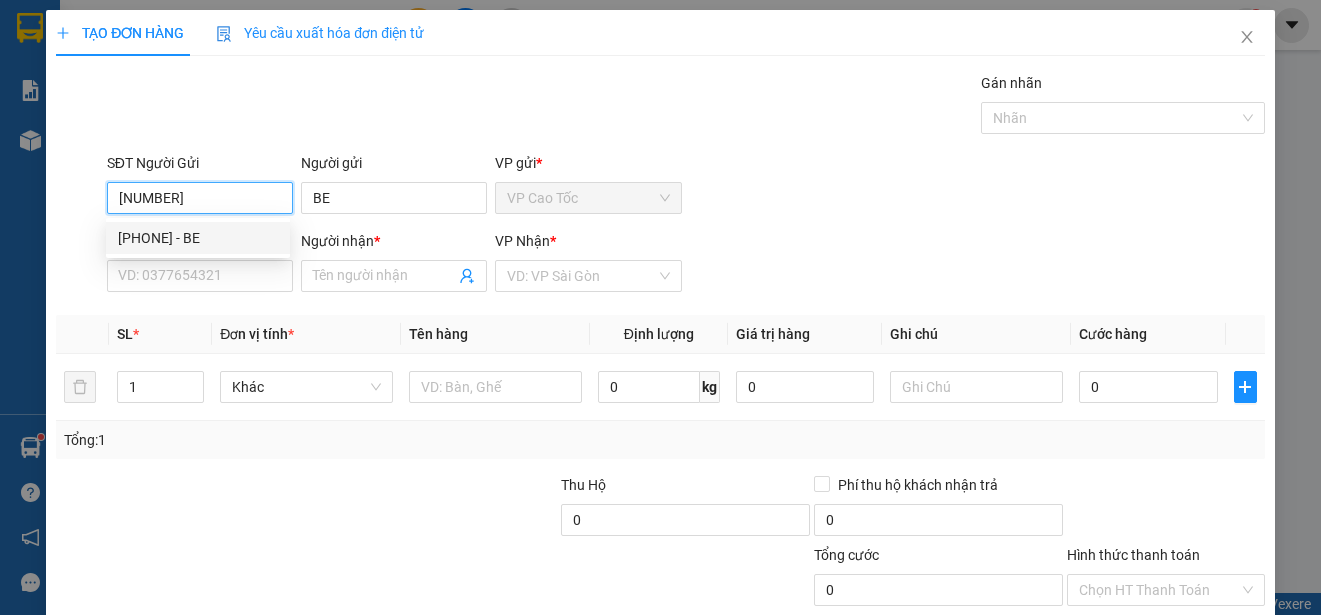 click on "[PHONE] - BE" at bounding box center [198, 238] 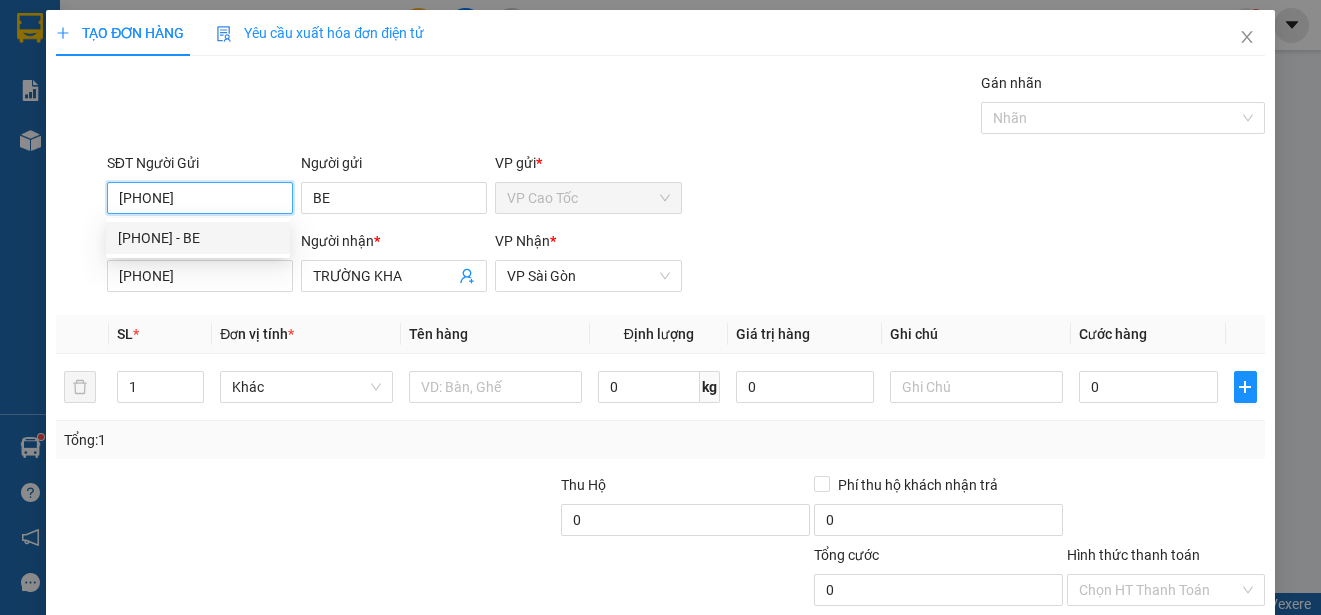 type on "20.000" 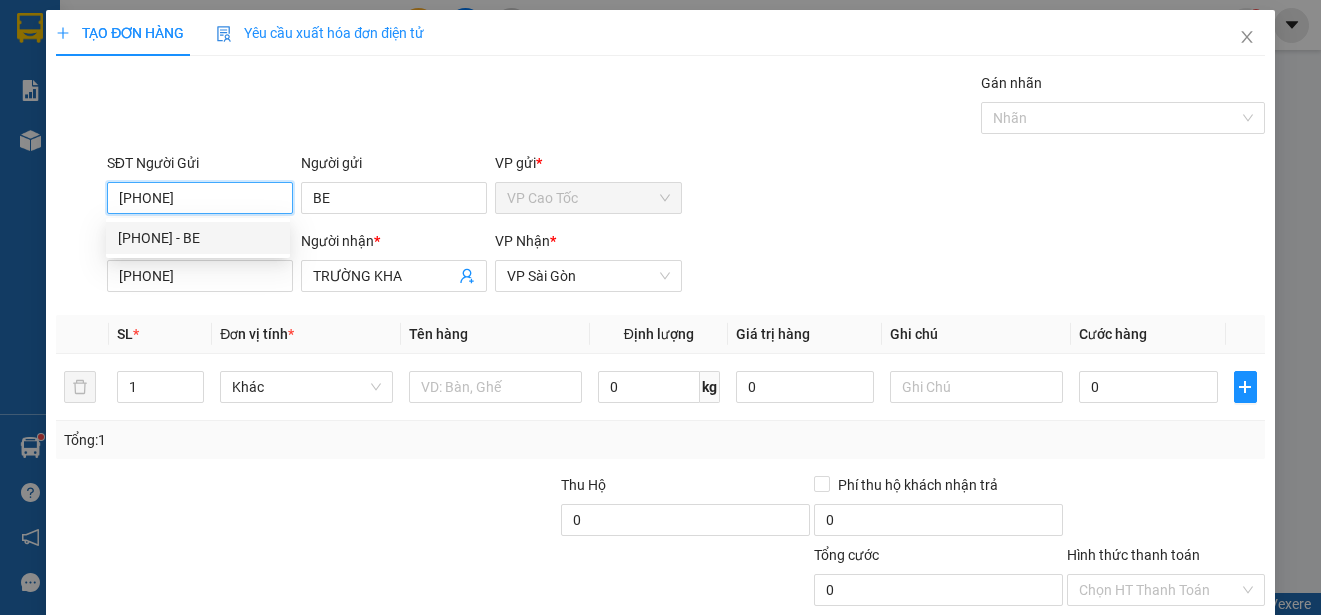 type on "20.000" 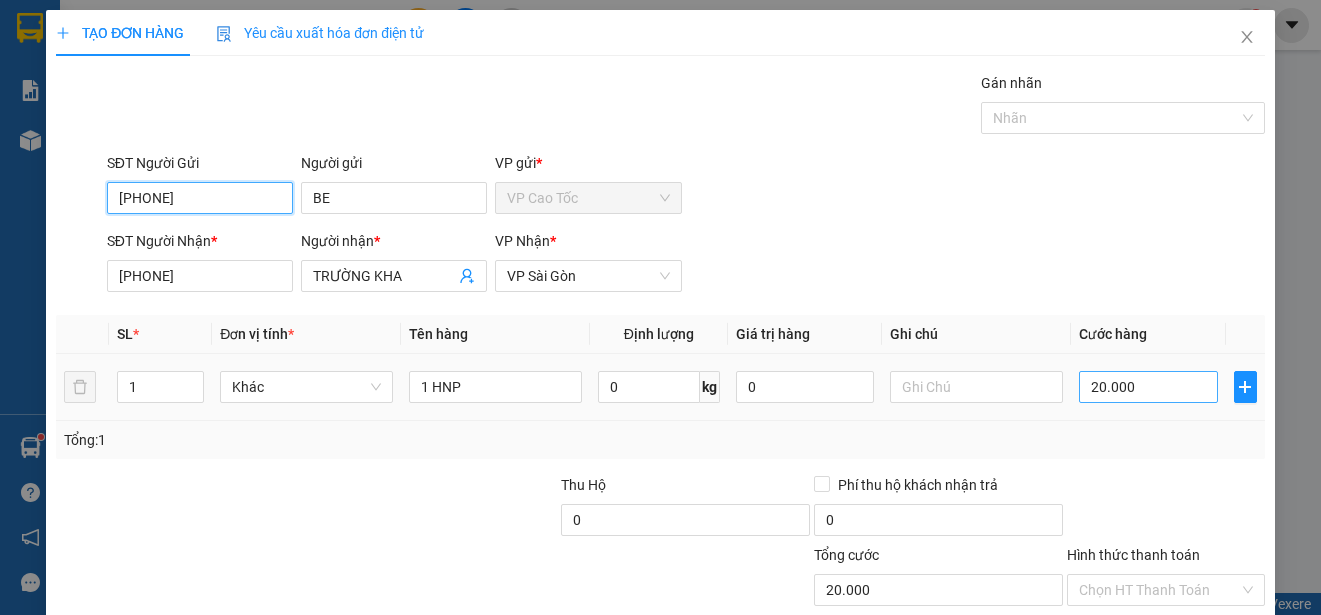 type on "[PHONE]" 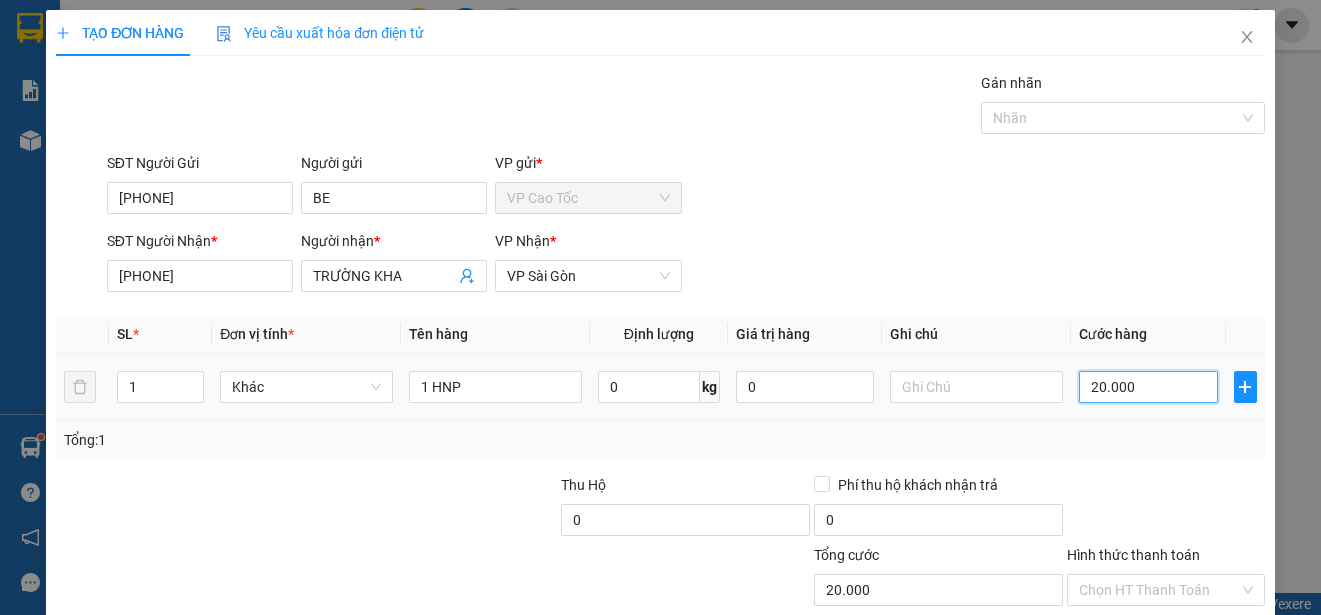 click on "20.000" at bounding box center (1148, 387) 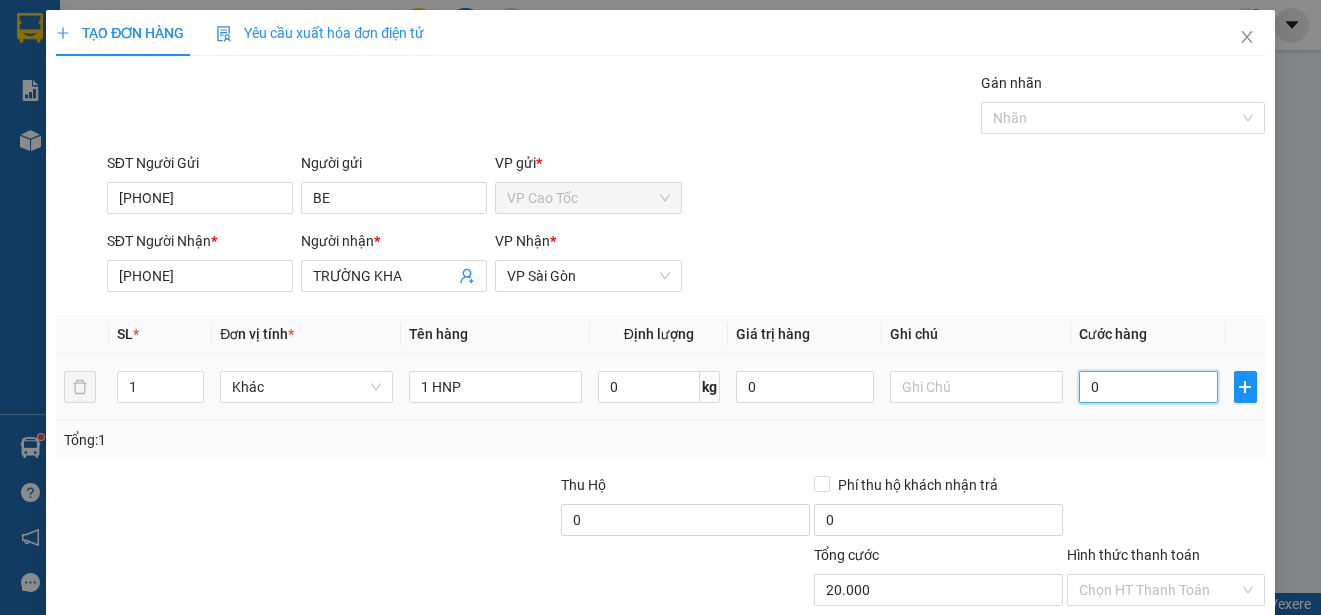 type on "0" 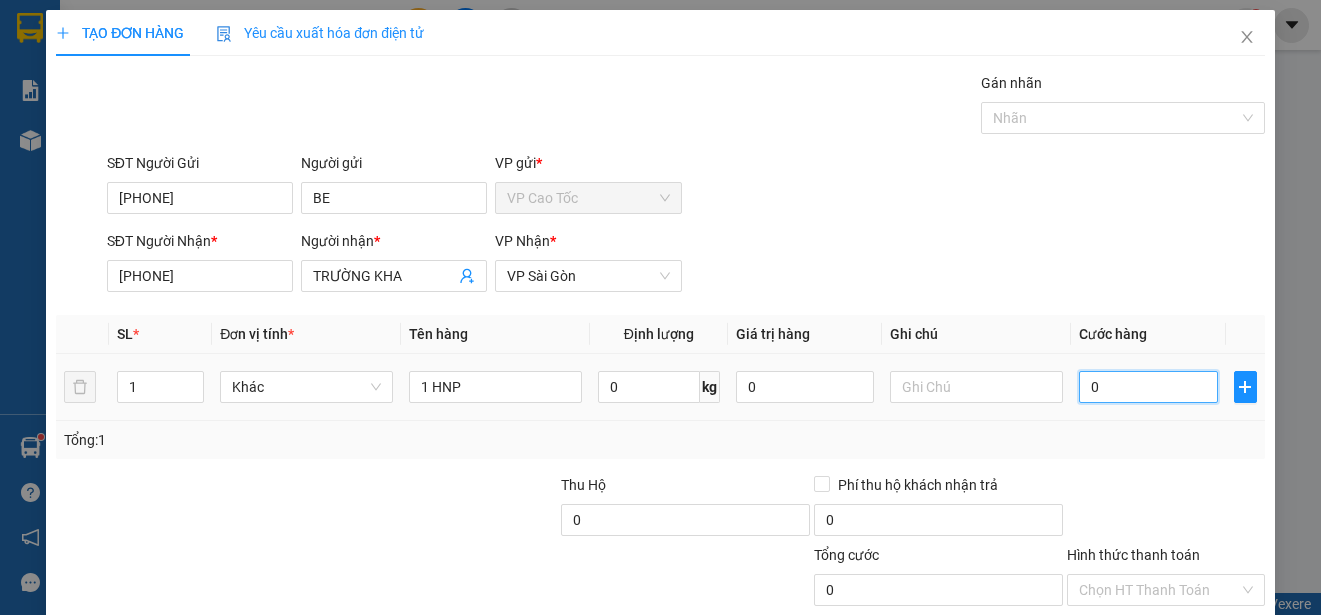 click on "0" at bounding box center [1148, 387] 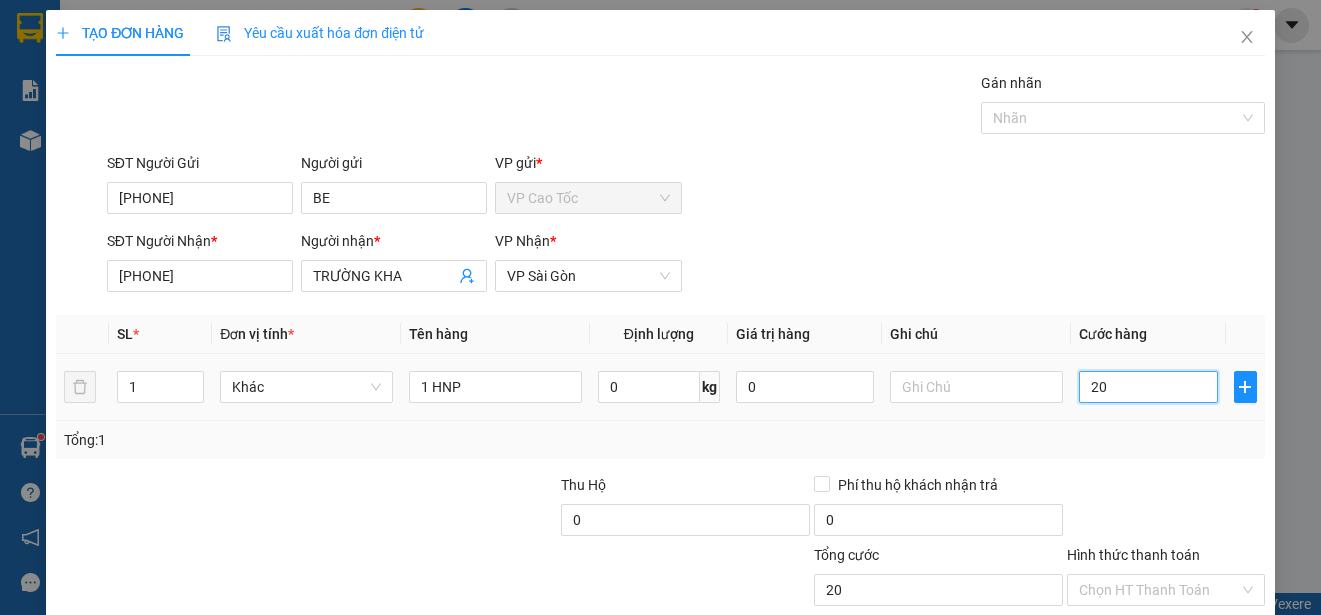 type on "250" 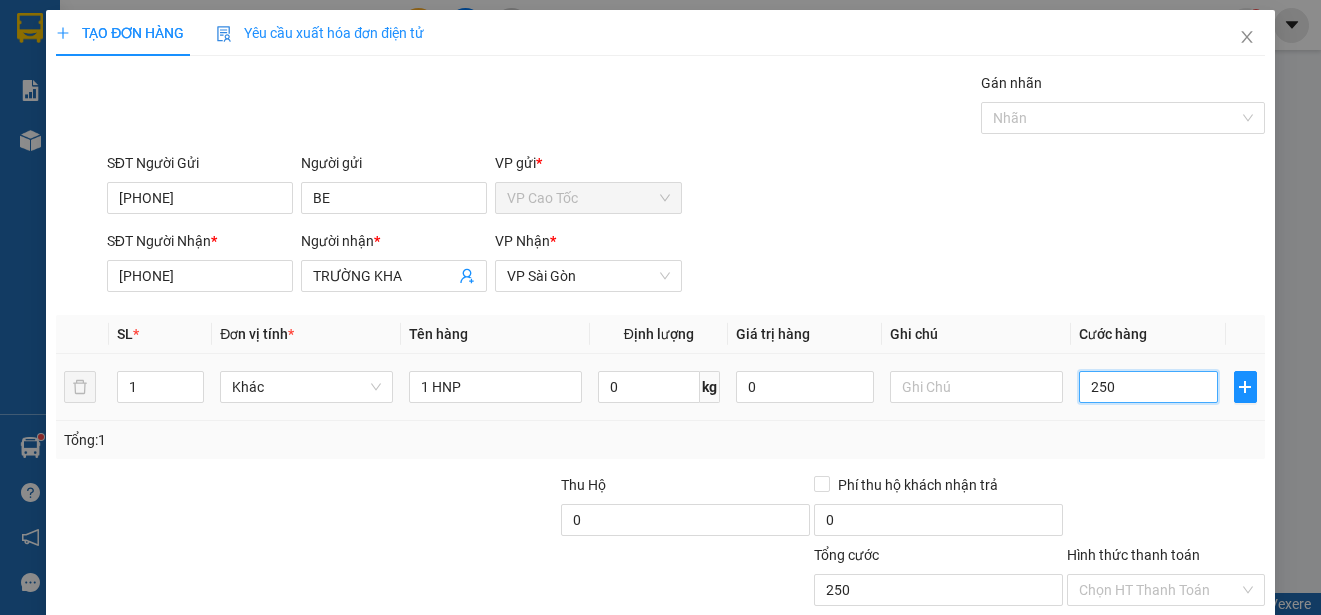 type on "2.500" 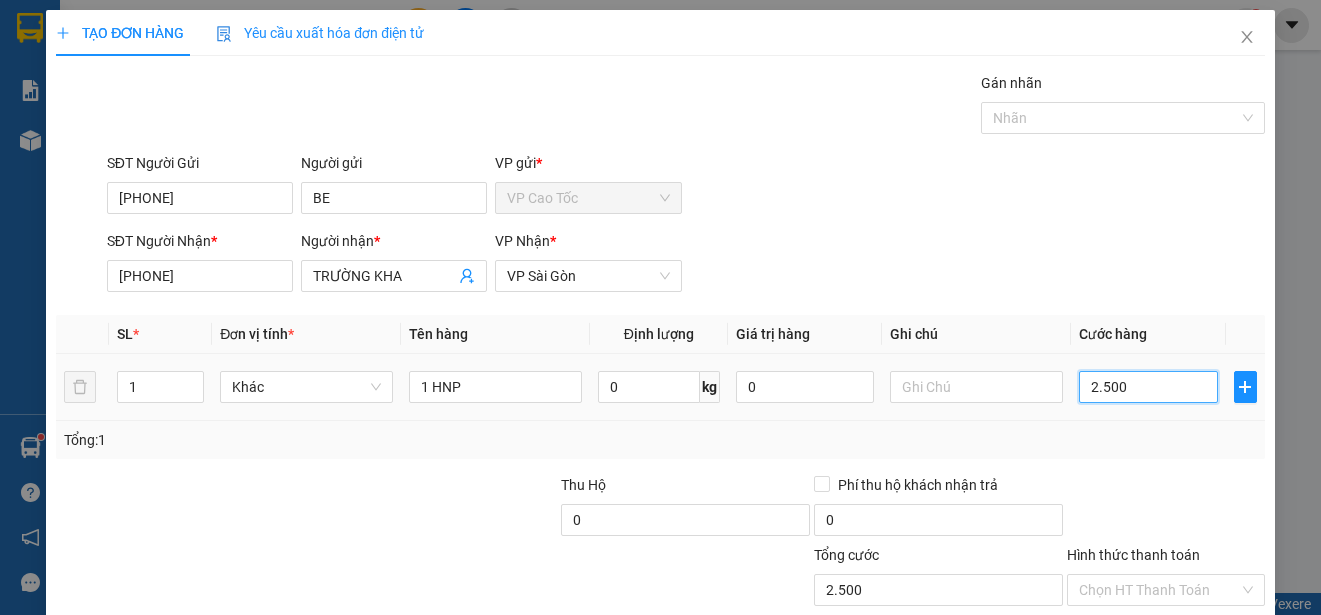type on "25.000" 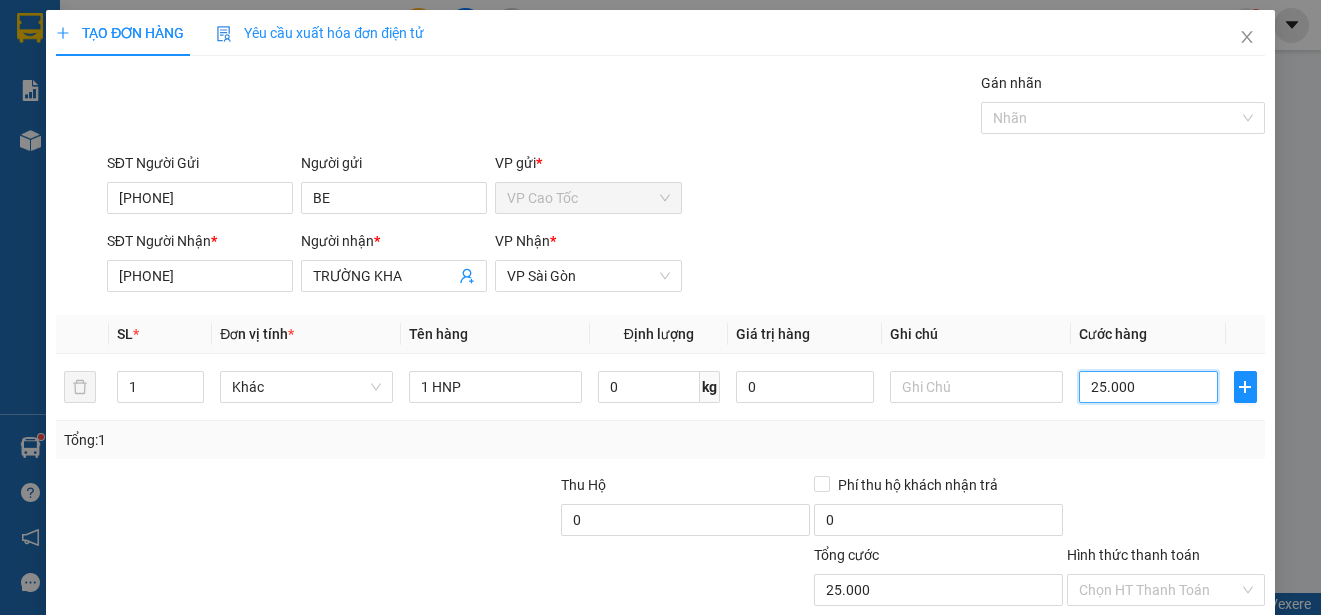 scroll, scrollTop: 125, scrollLeft: 0, axis: vertical 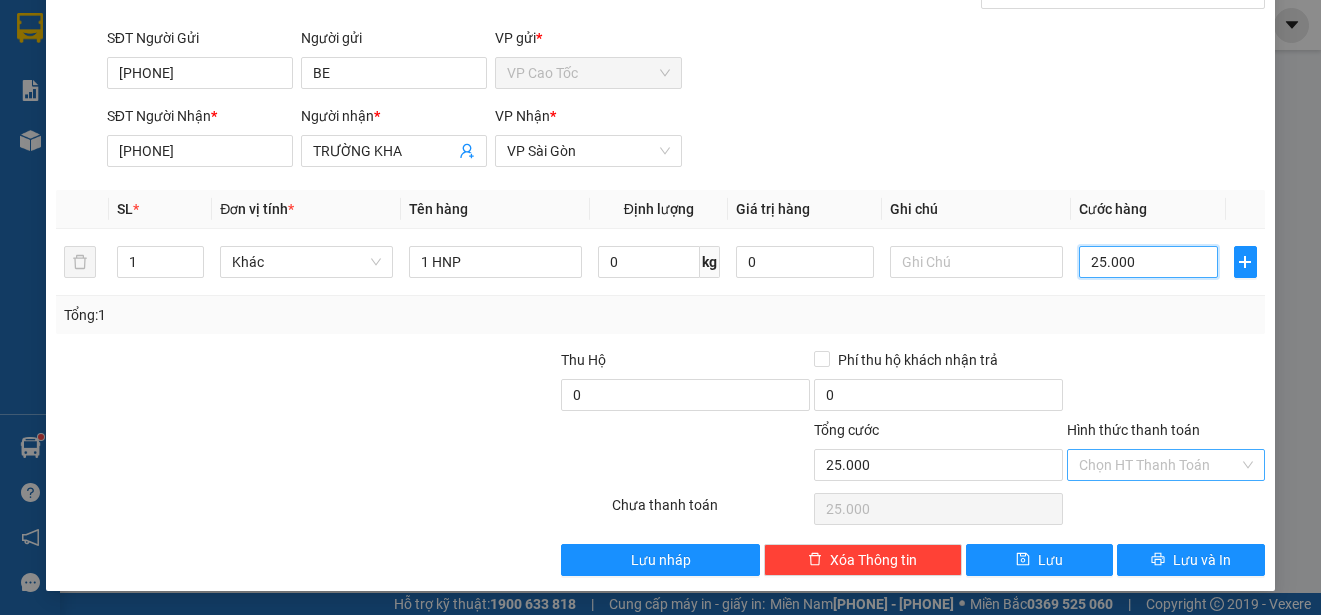 type on "25.000" 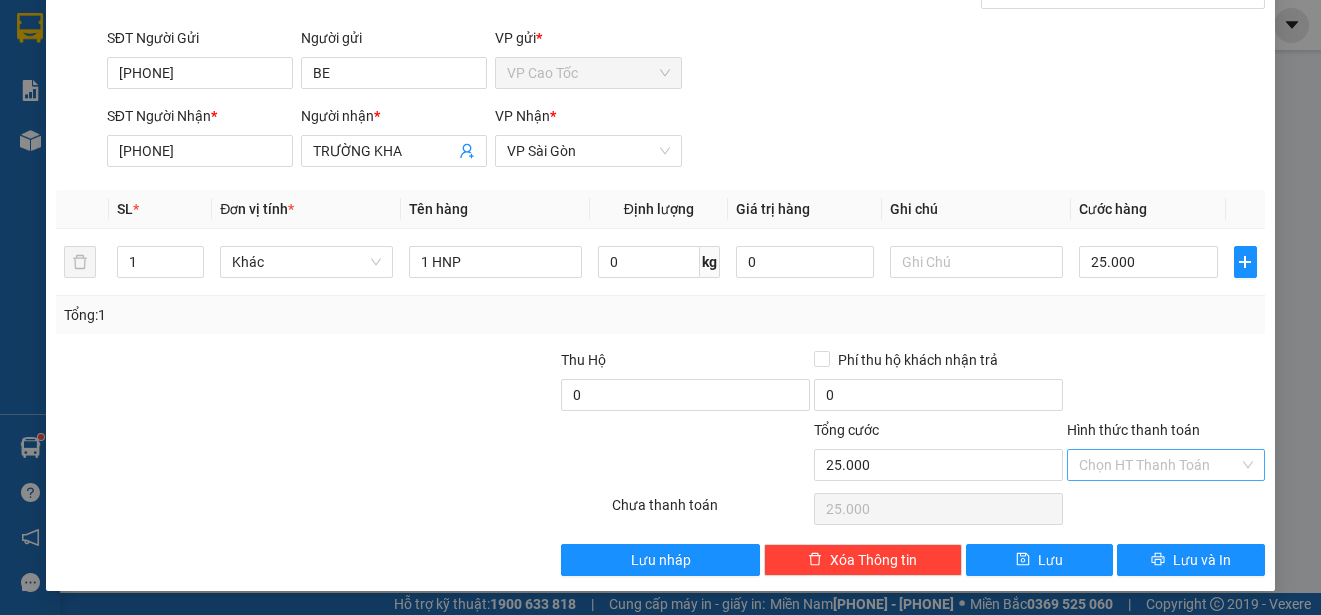click on "Hình thức thanh toán" at bounding box center [1159, 465] 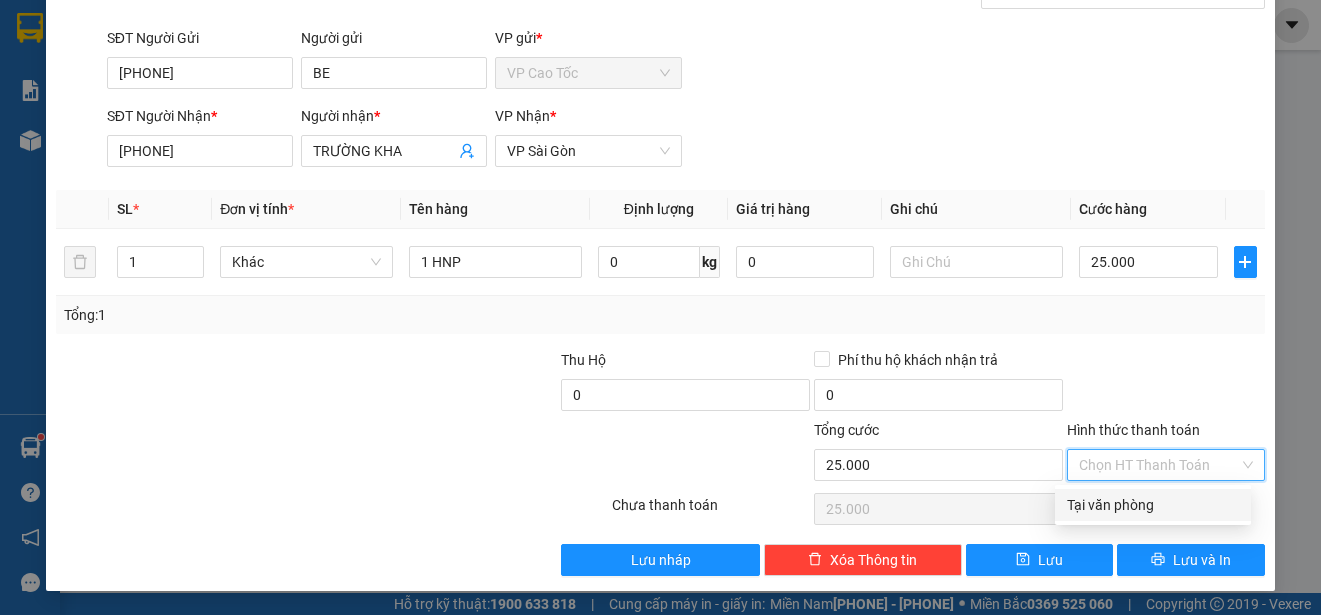 click on "Tại văn phòng" at bounding box center (1153, 505) 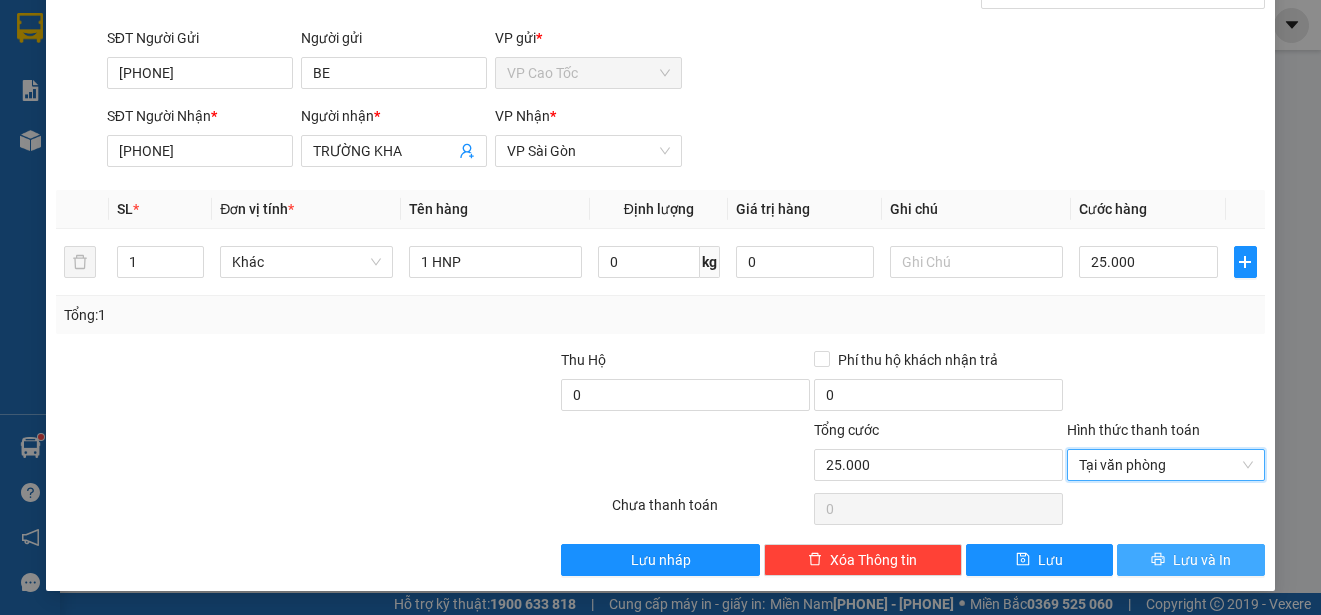 click on "Lưu và In" at bounding box center [1202, 560] 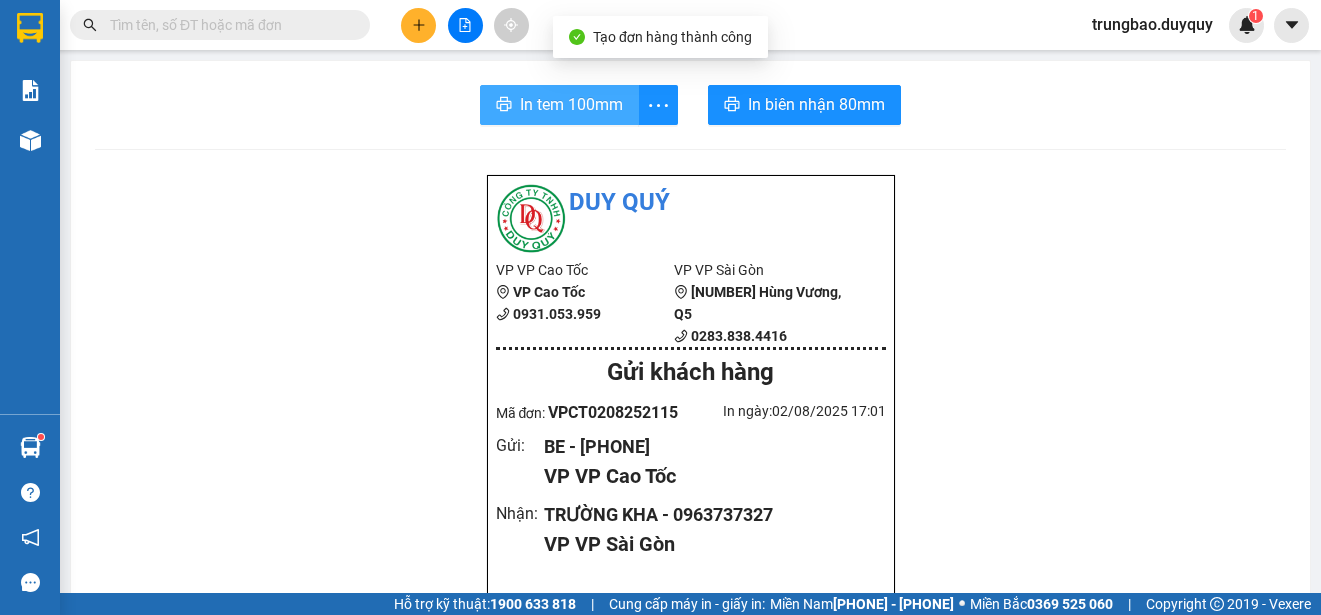 click on "In tem 100mm" at bounding box center (571, 104) 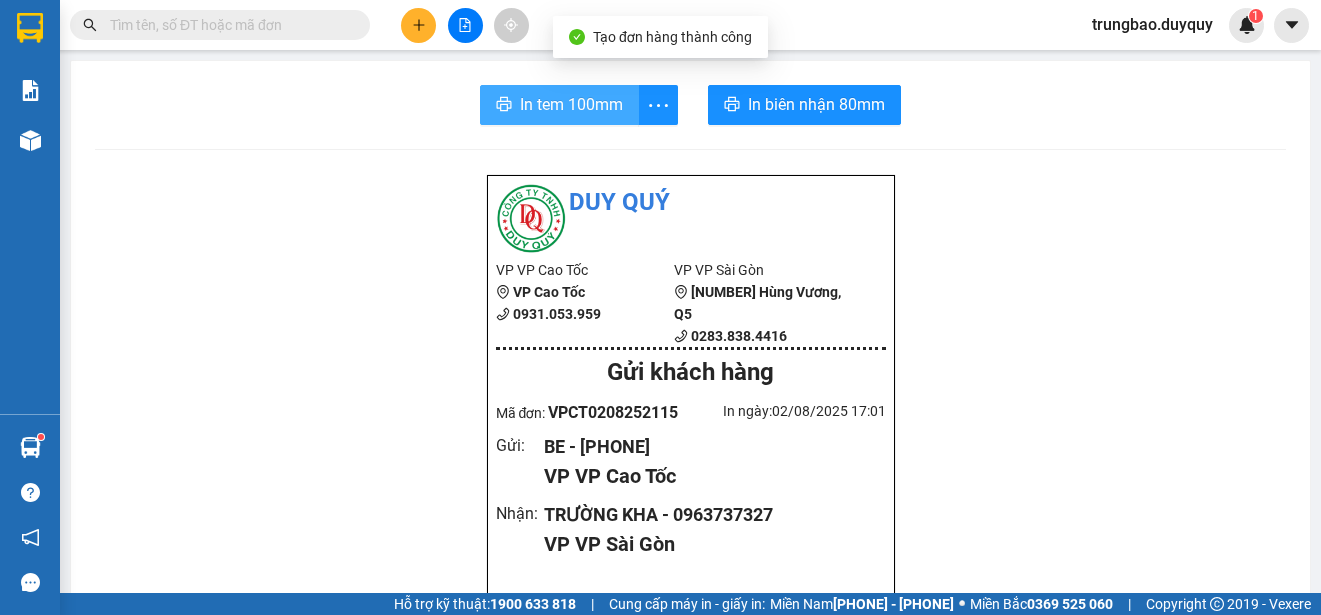 scroll, scrollTop: 0, scrollLeft: 0, axis: both 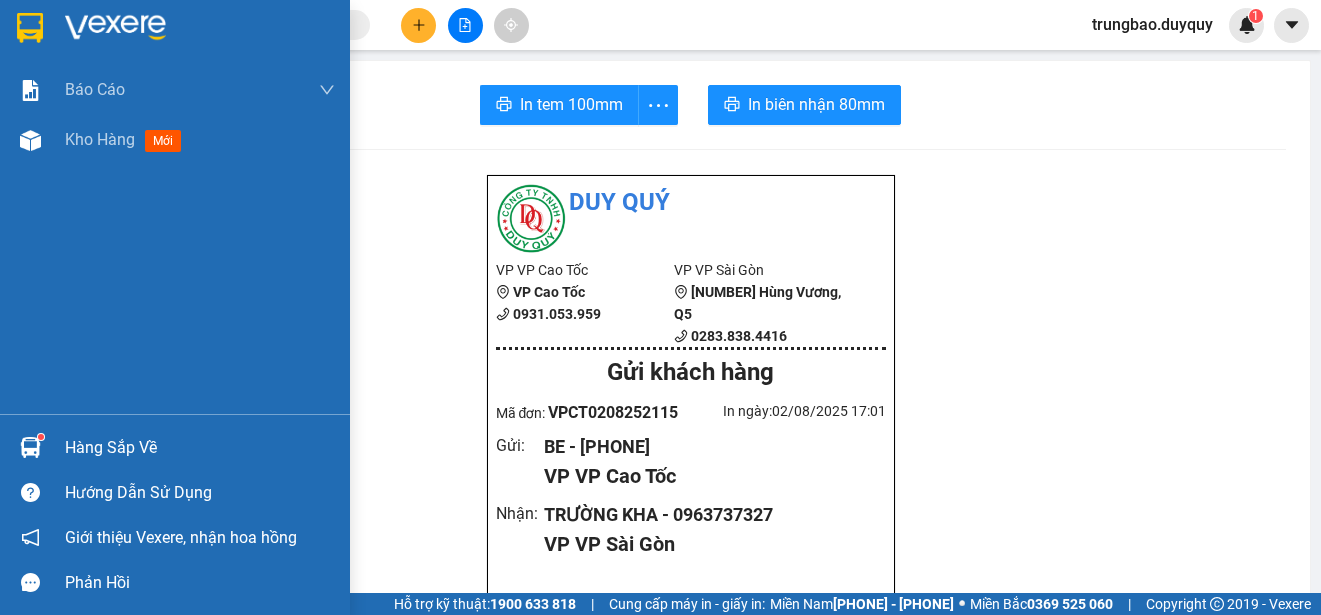 click at bounding box center (30, 28) 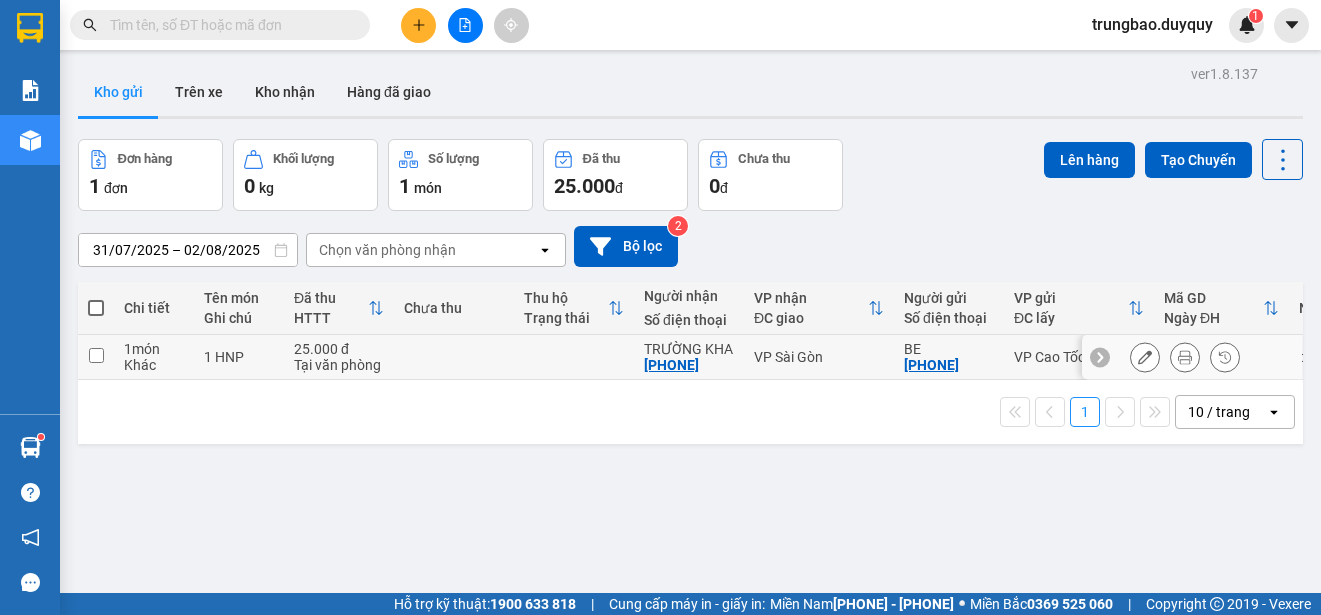 click at bounding box center (96, 355) 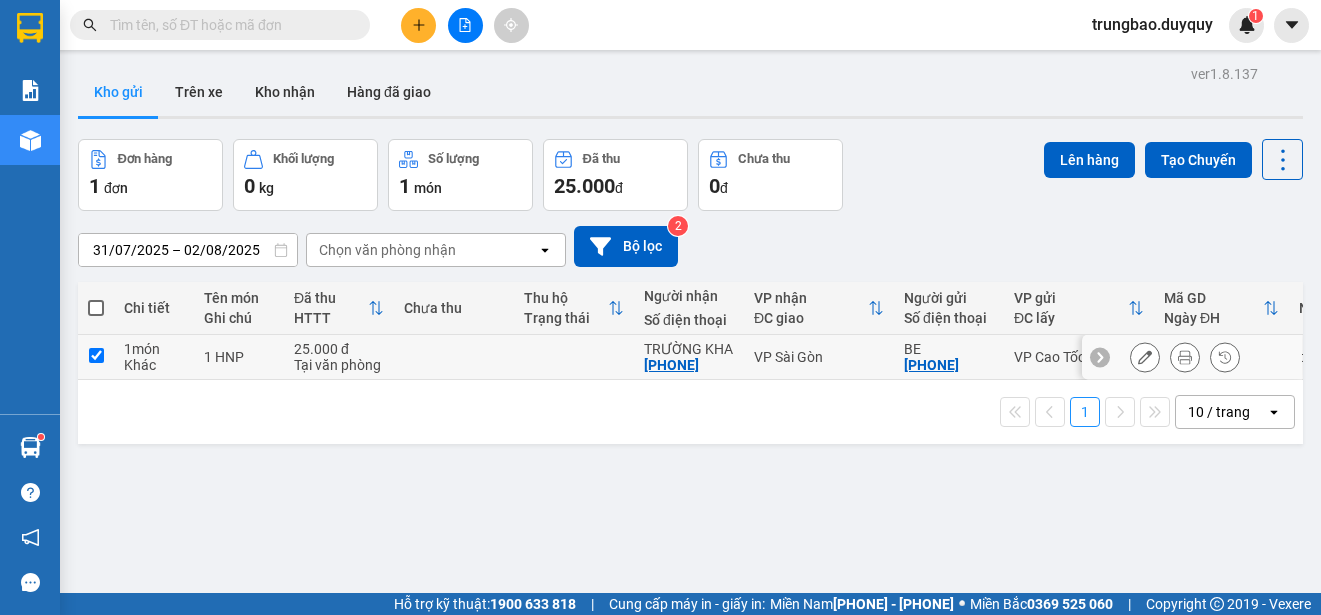 checkbox on "true" 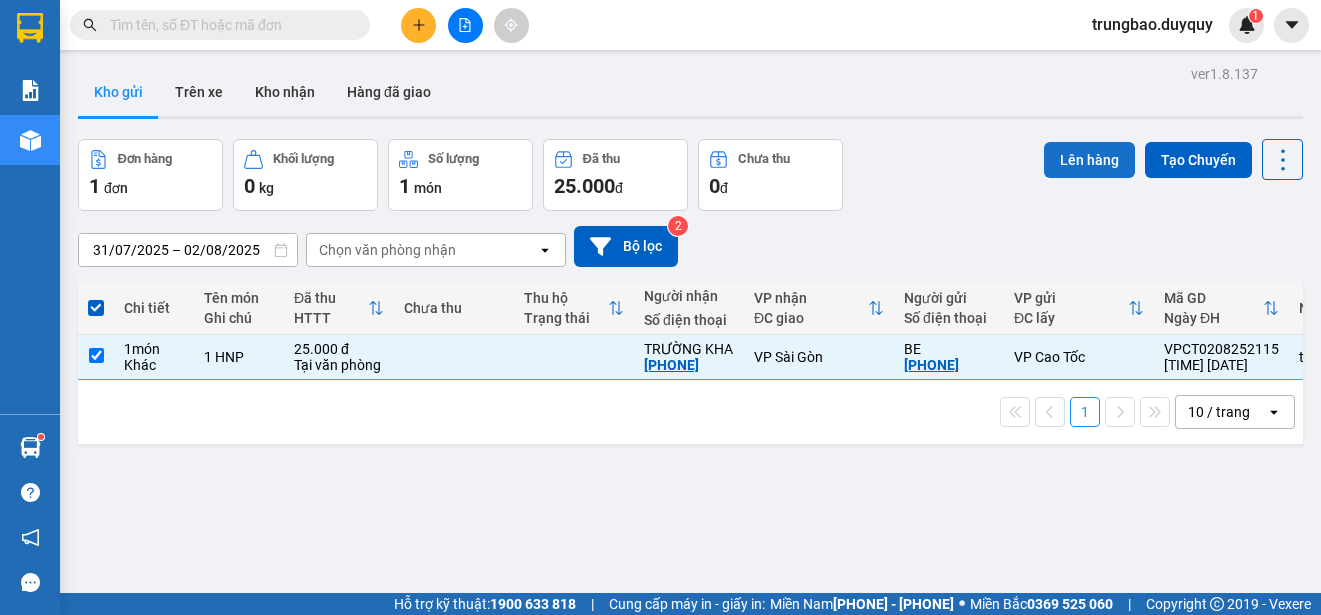click on "Lên hàng" at bounding box center (1089, 160) 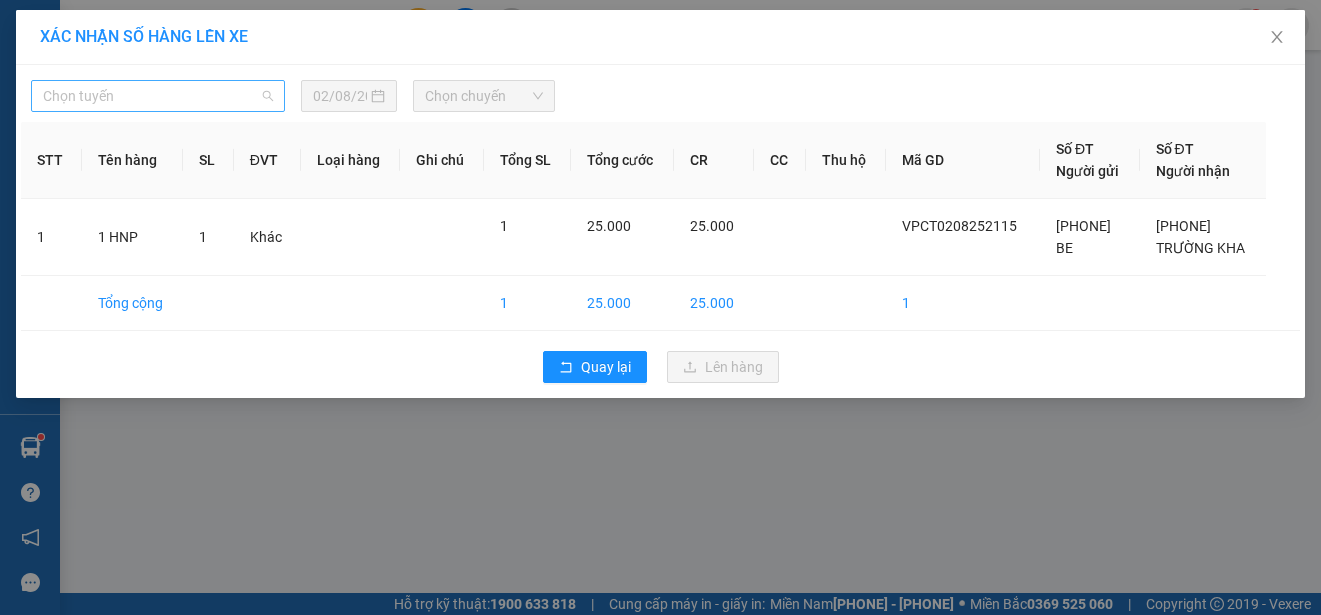 click on "Chọn tuyến" at bounding box center [158, 96] 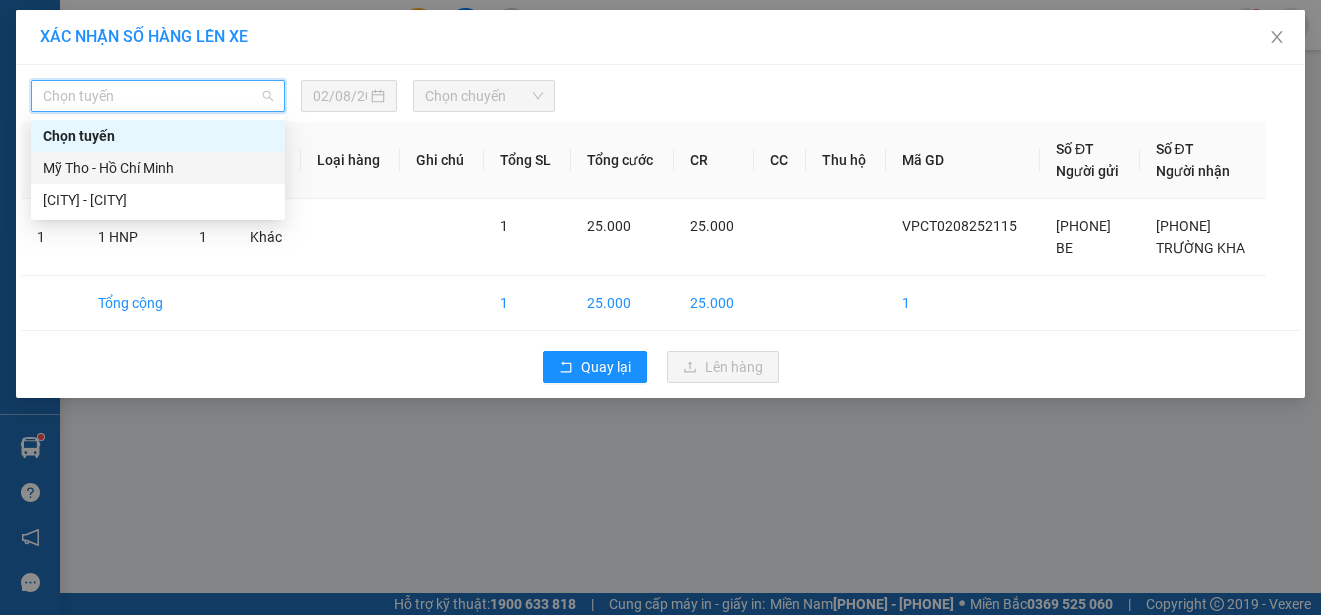 click on "Mỹ Tho - Hồ Chí Minh" at bounding box center [158, 168] 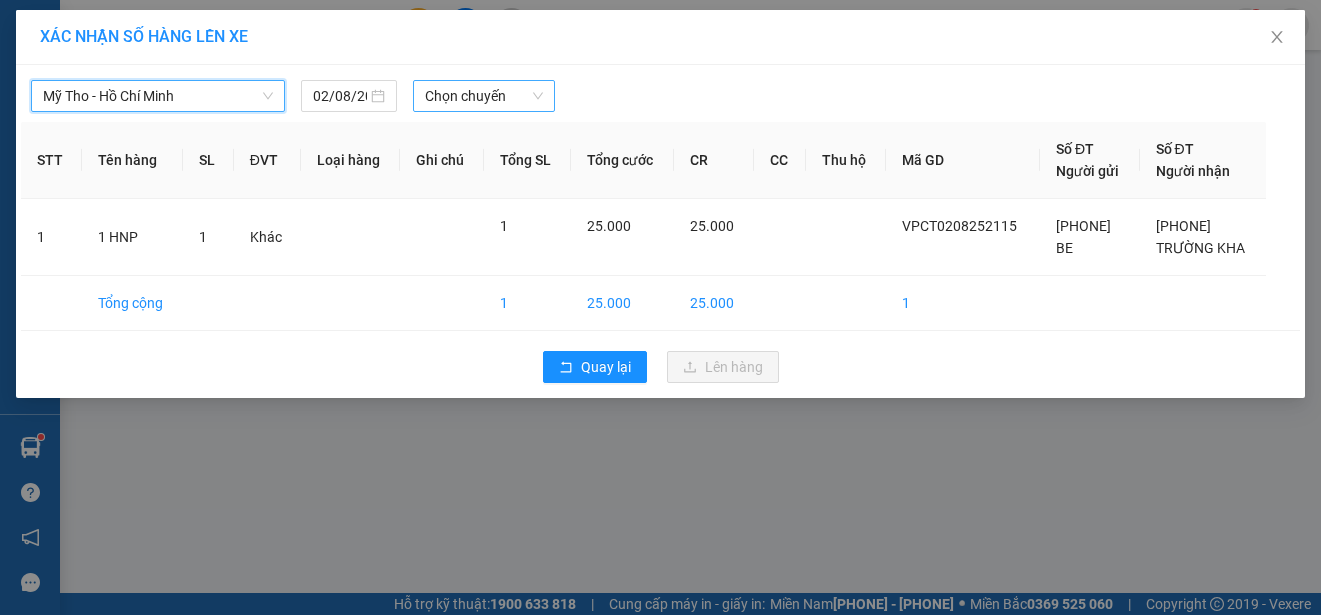 click on "Chọn chuyến" at bounding box center [483, 96] 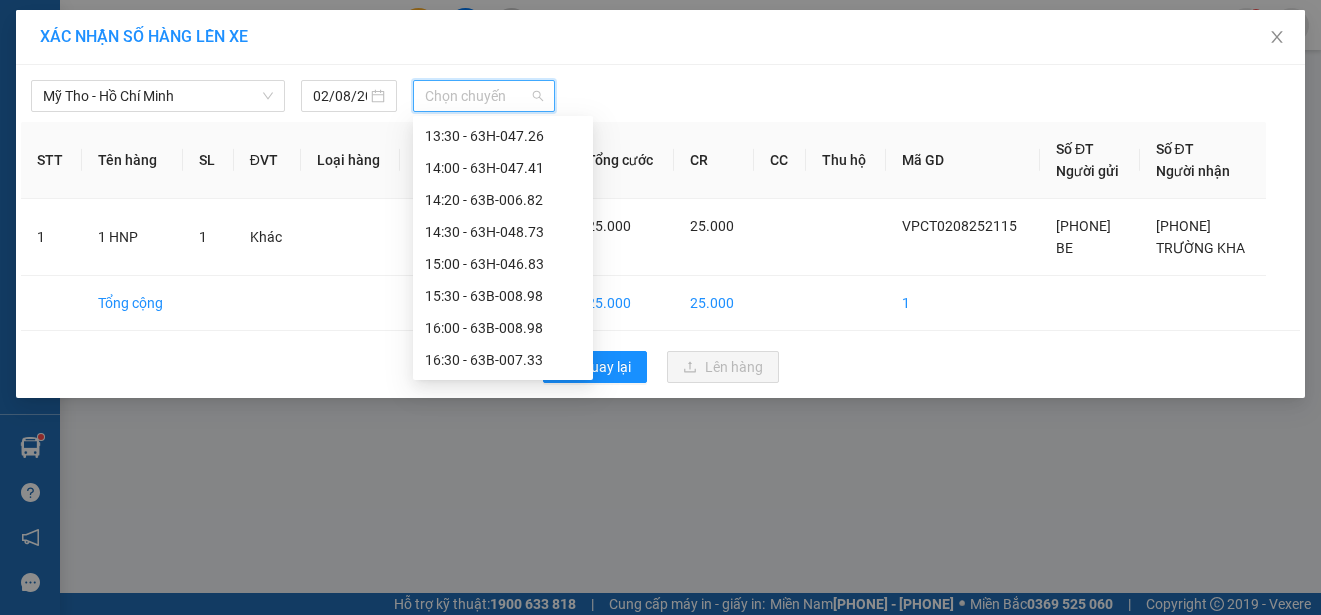 scroll, scrollTop: 900, scrollLeft: 0, axis: vertical 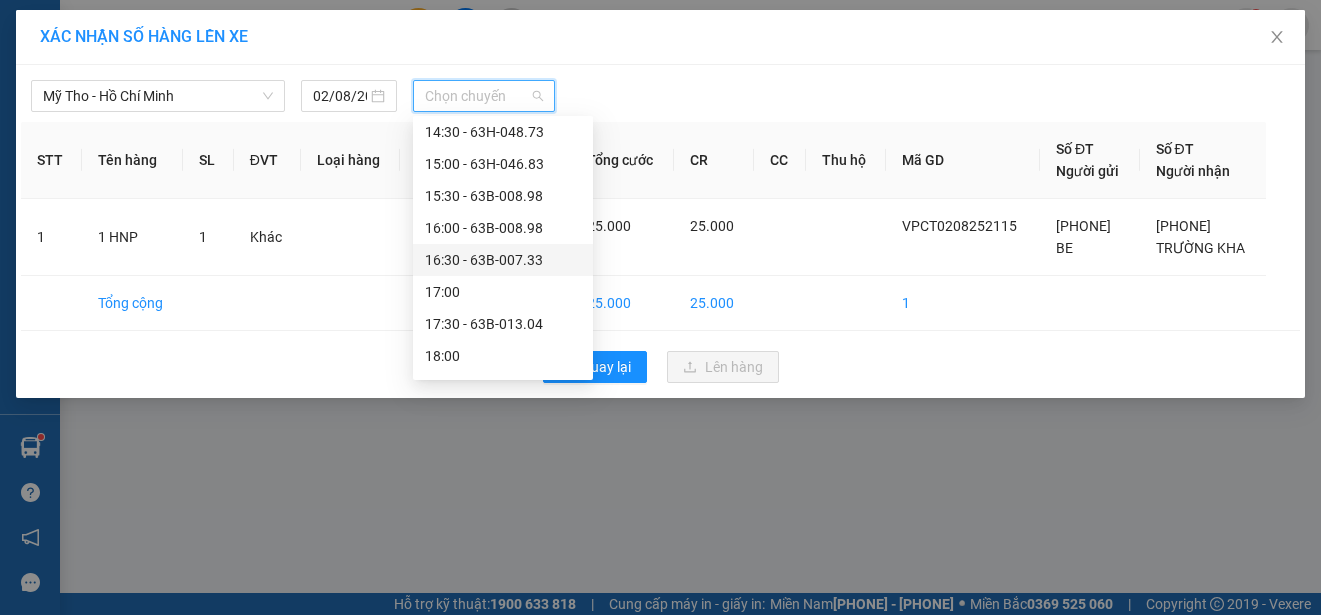 click on "16:30     - 63B-007.33" at bounding box center (503, 260) 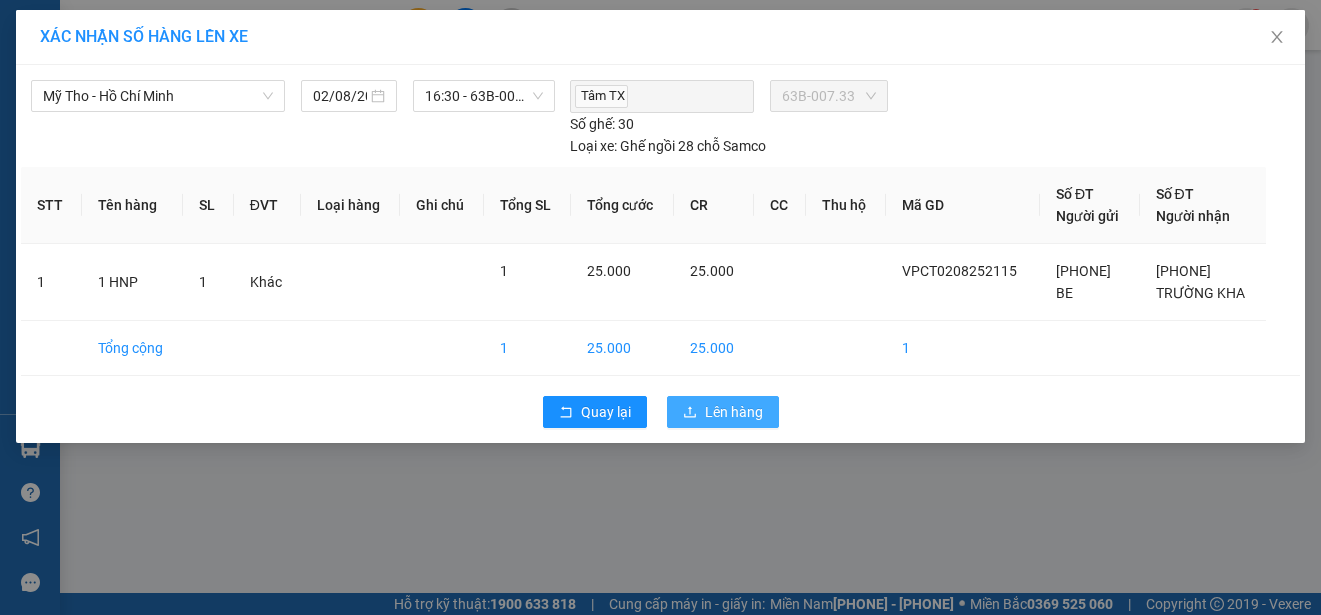 click 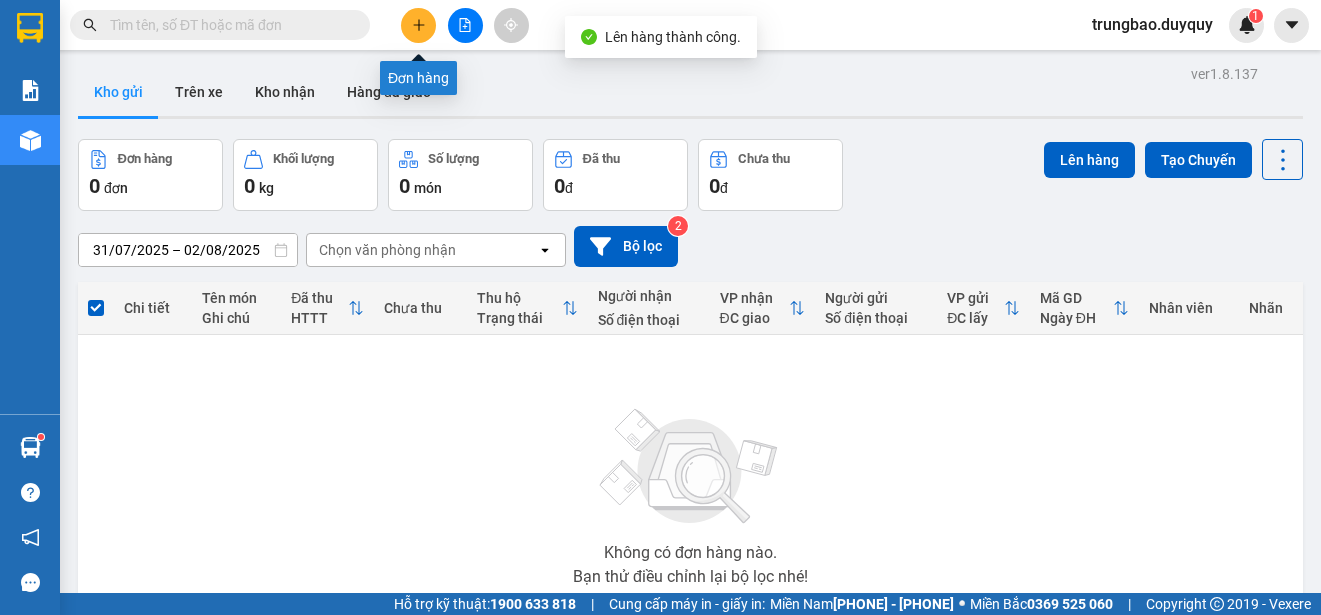 click 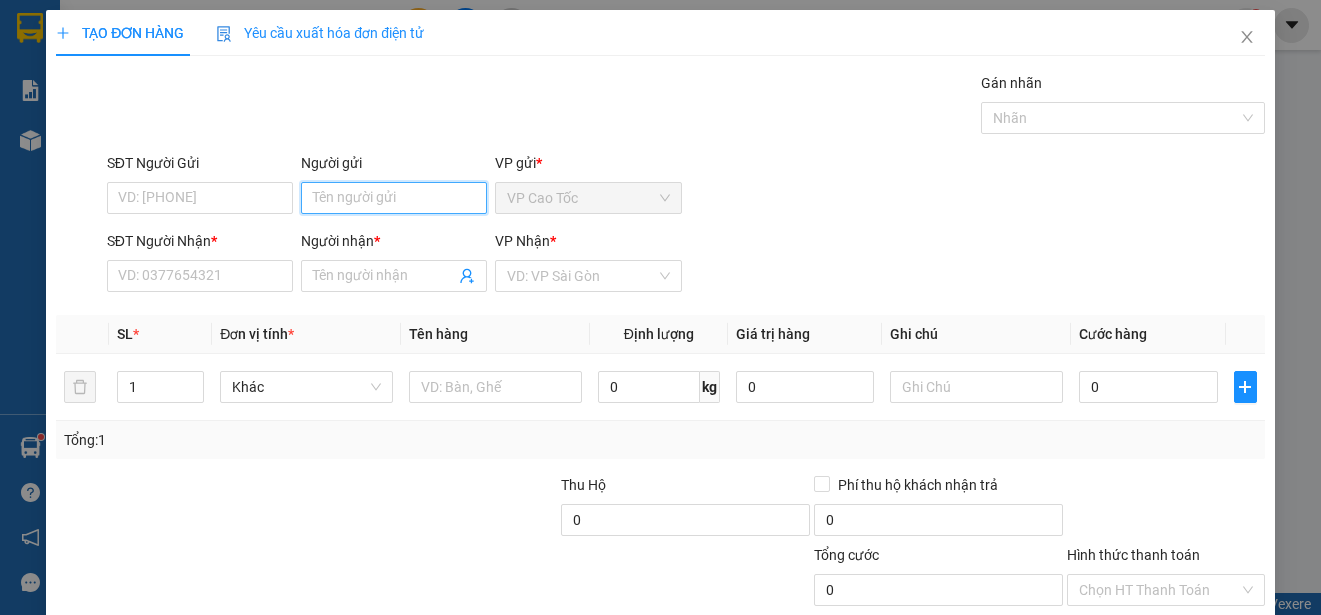 click on "Người gửi" at bounding box center (394, 198) 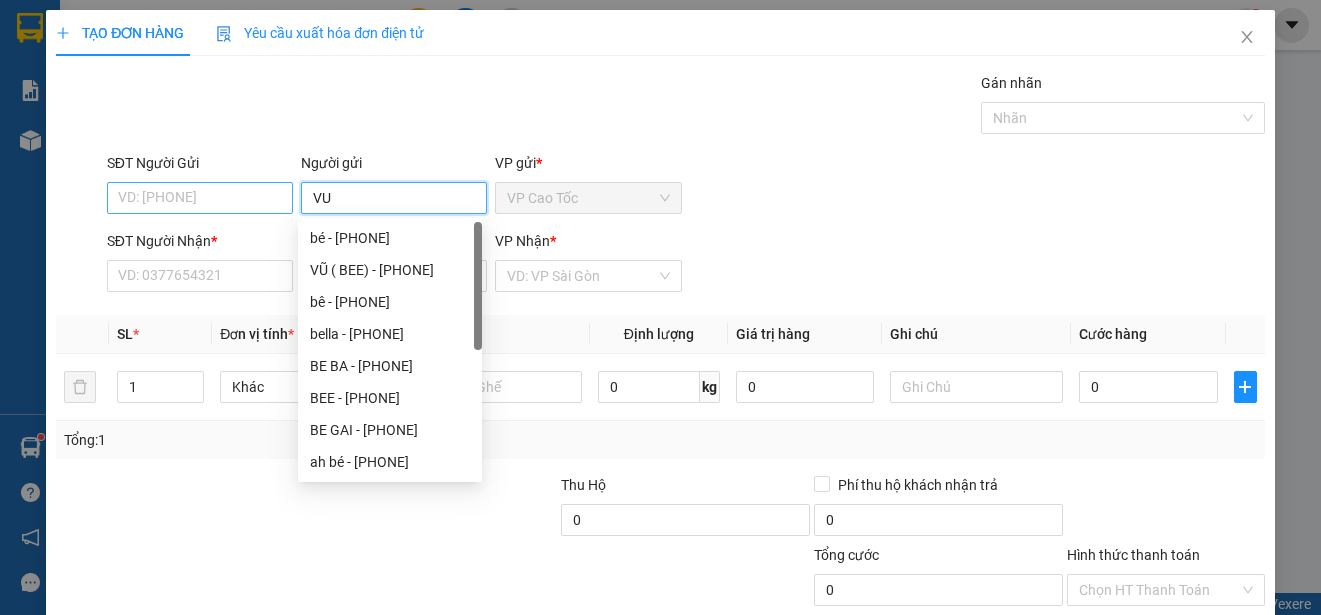 type on "VU" 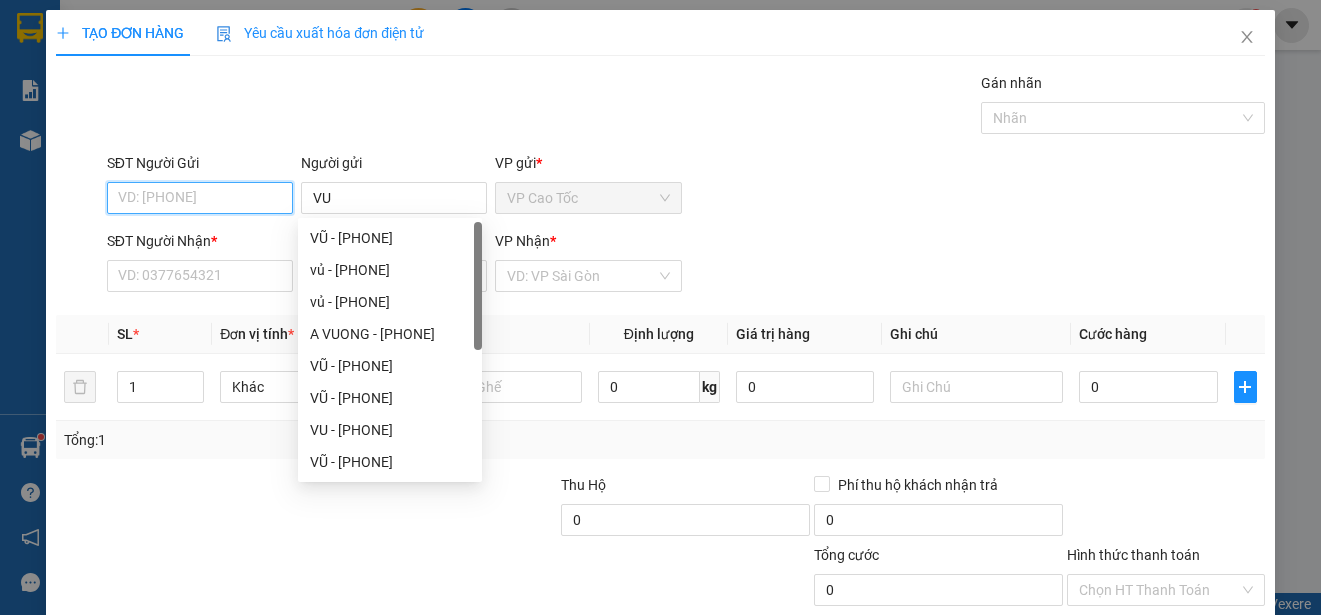 click on "SĐT Người Gửi" at bounding box center [200, 198] 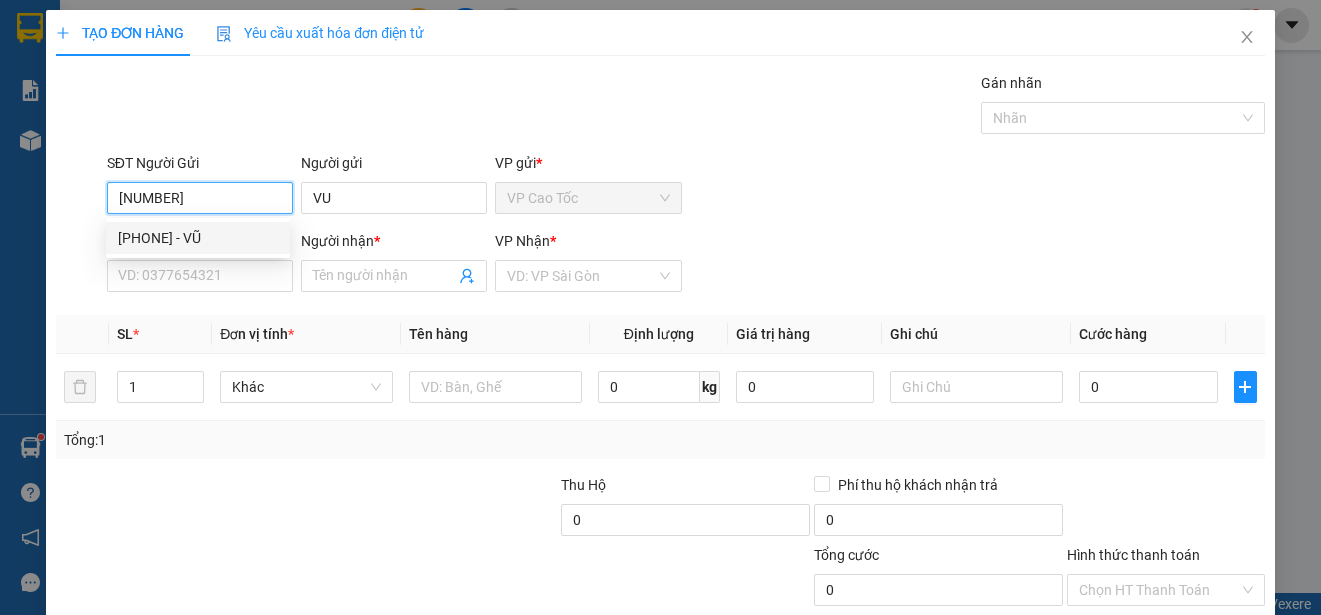 click on "[PHONE] - VŨ" at bounding box center (198, 238) 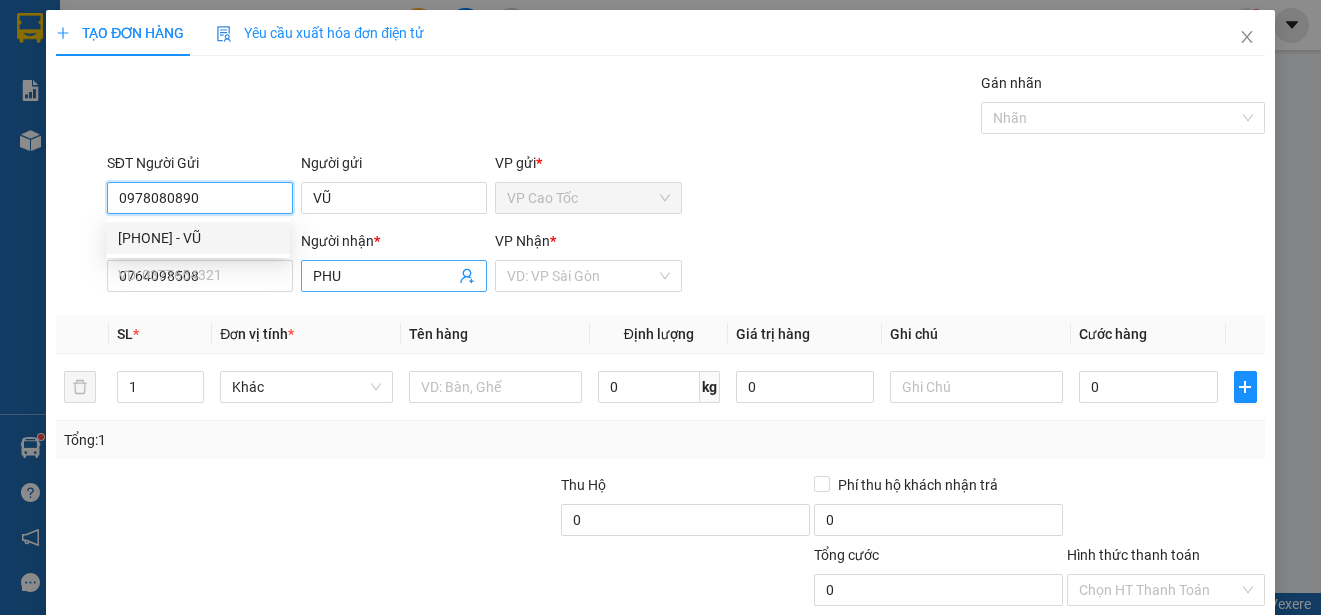 type on "20.000" 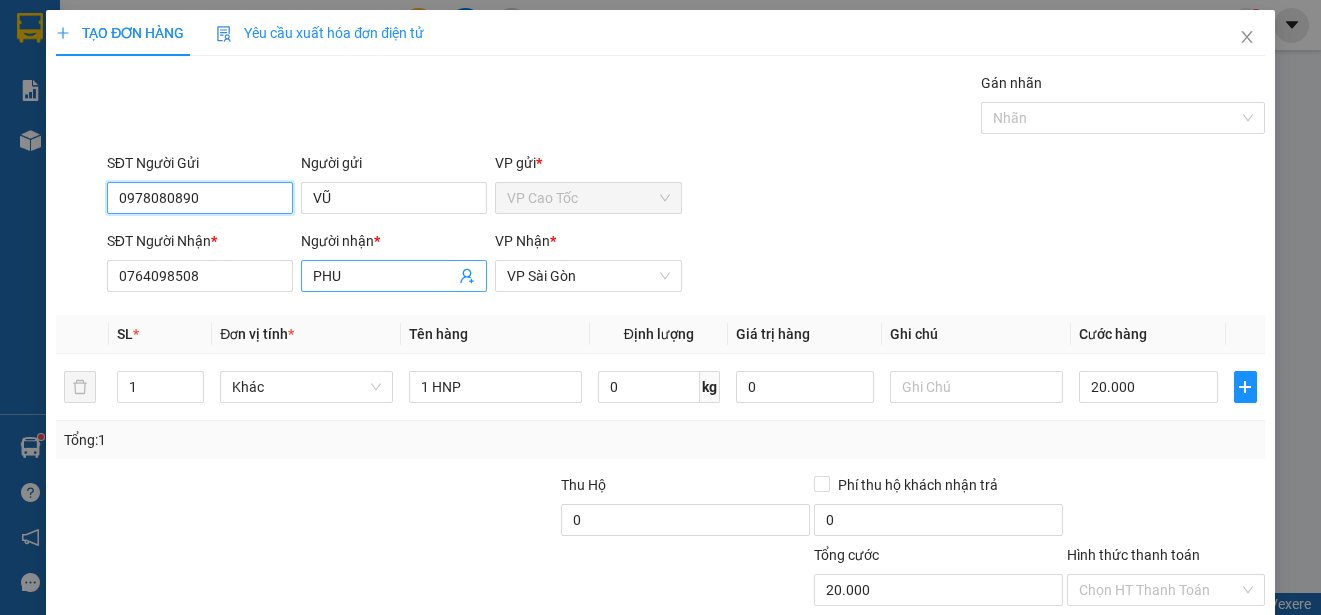 type on "0978080890" 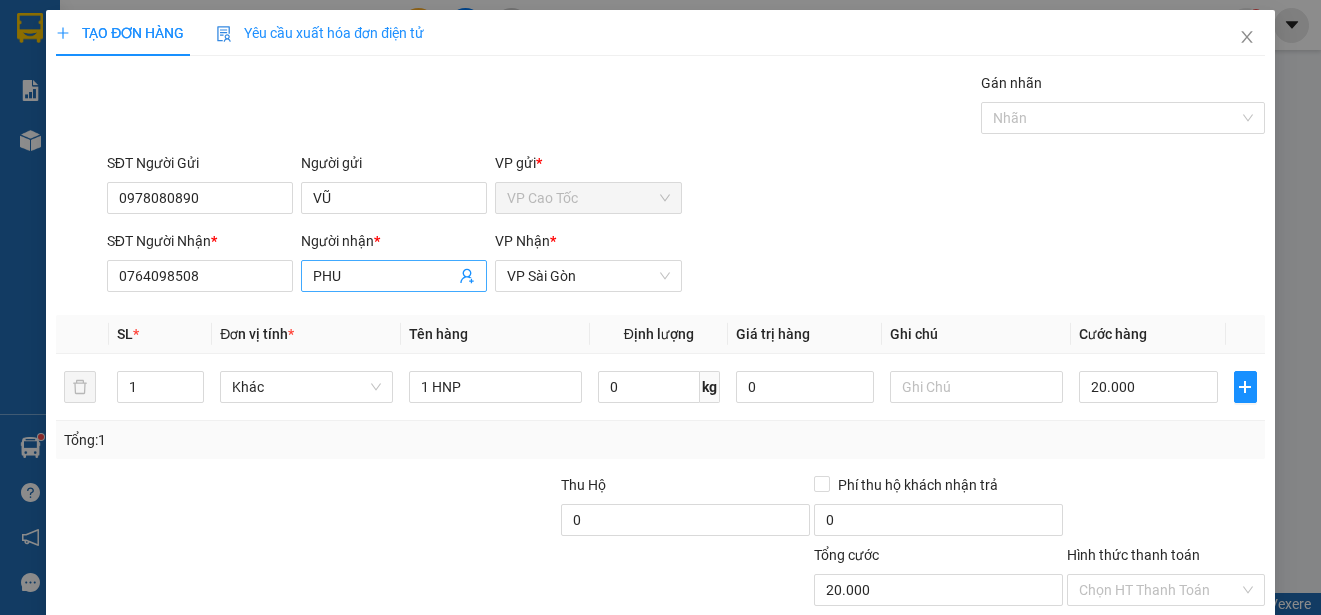 click on "PHU" at bounding box center (384, 276) 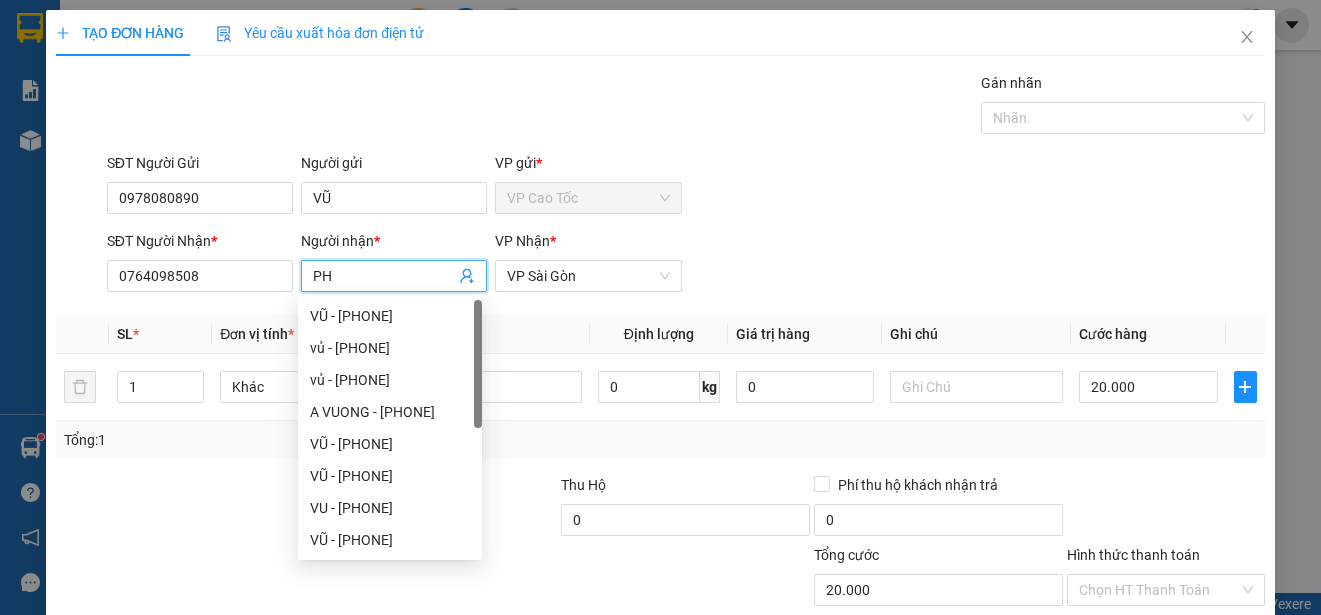 type on "P" 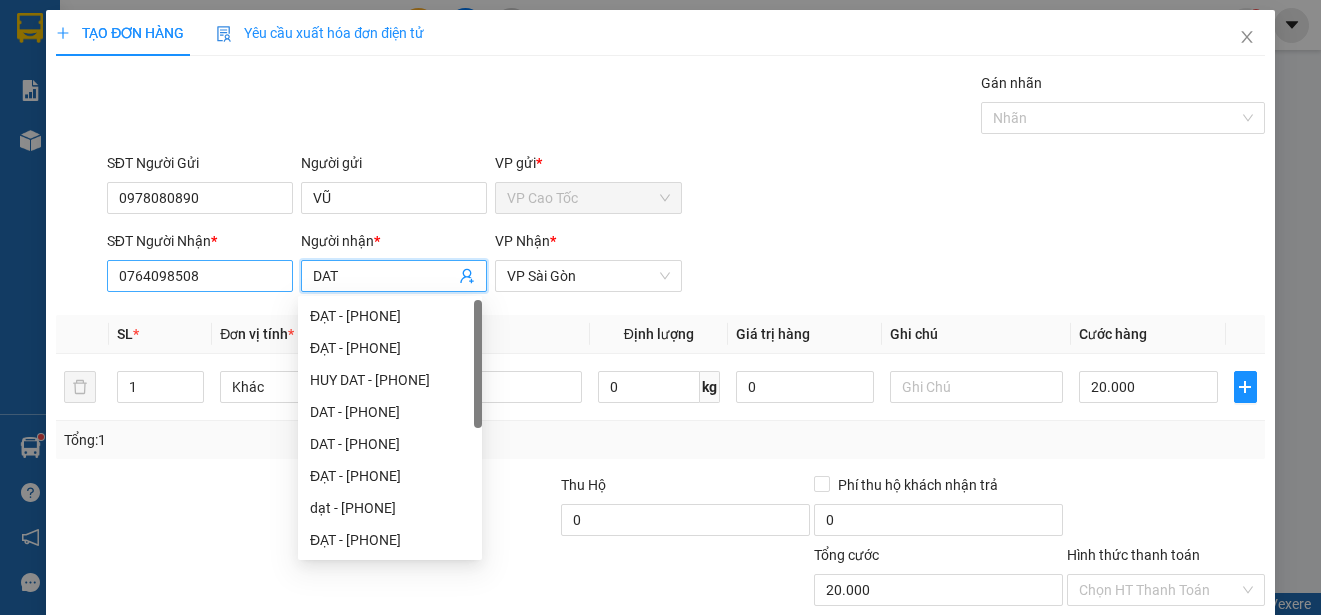type on "DAT" 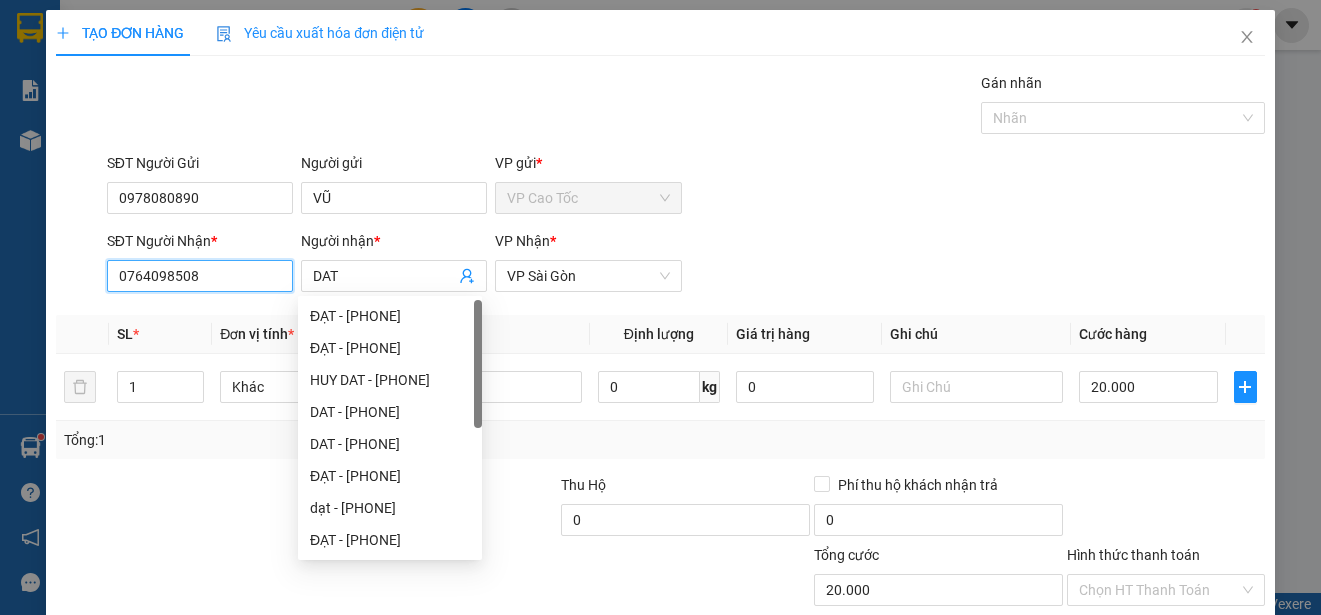 click on "0764098508" at bounding box center (200, 276) 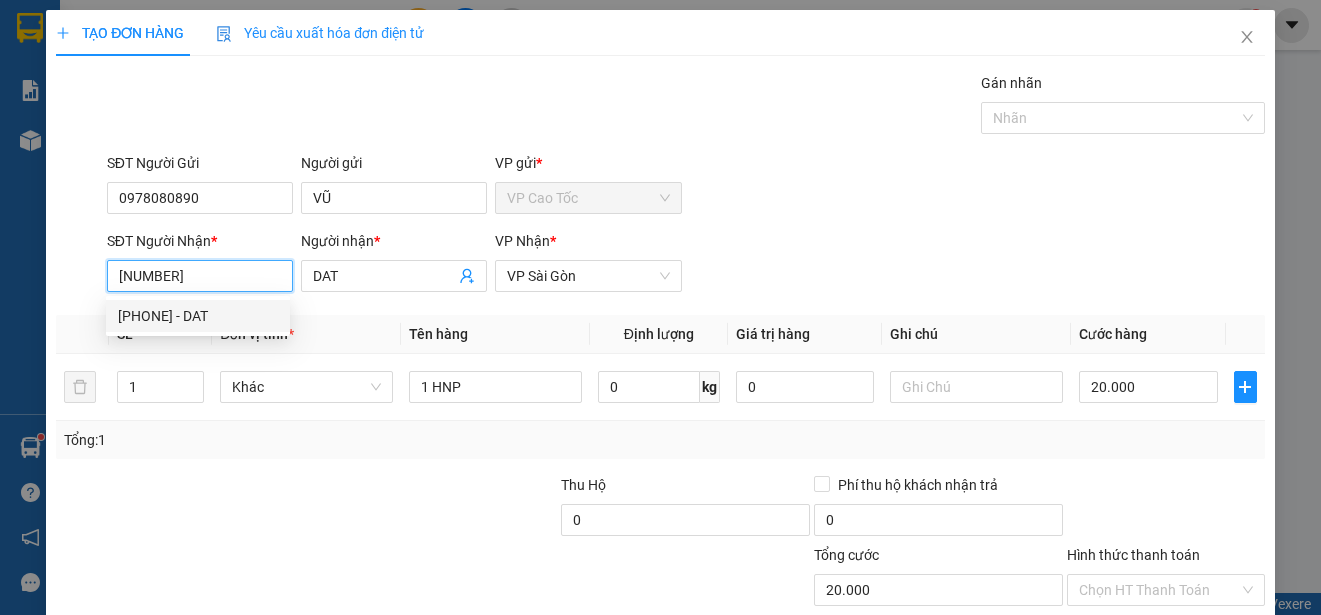 click on "[PHONE] - DAT" at bounding box center [198, 316] 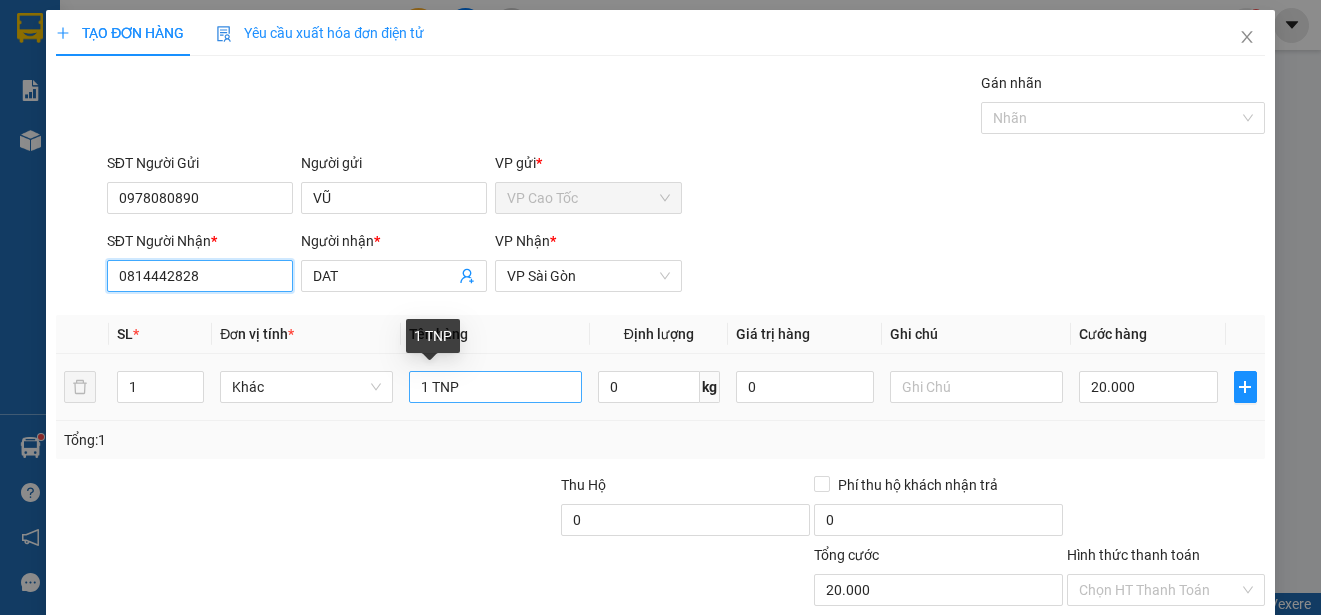 type on "0814442828" 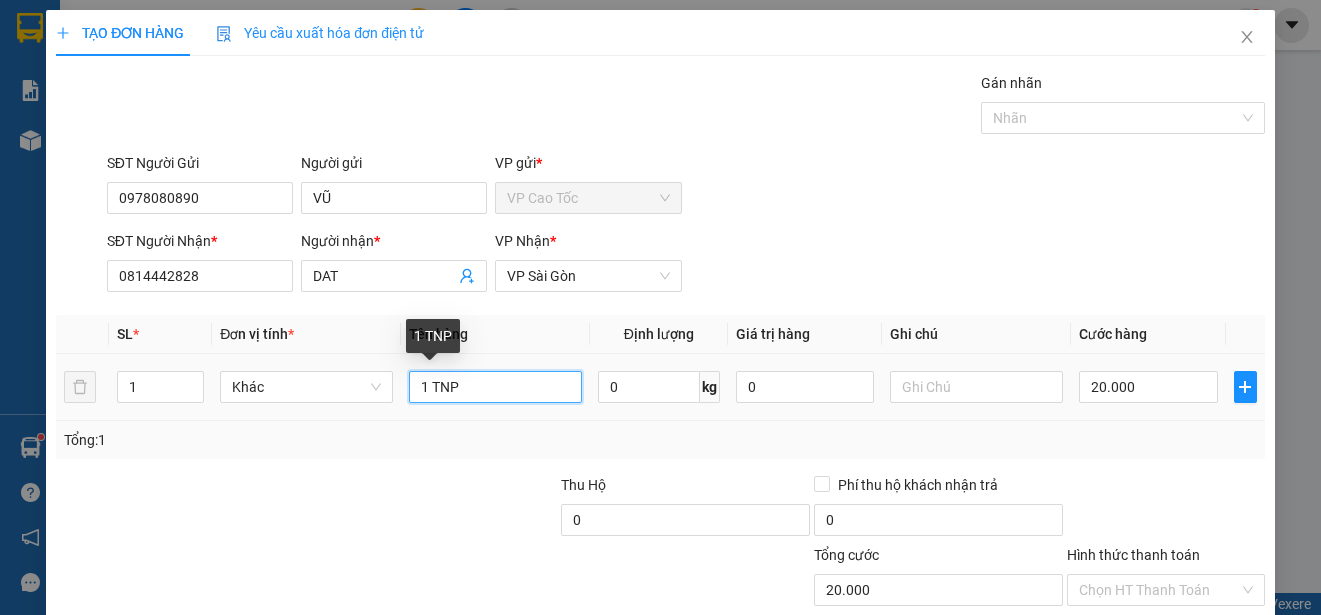 click on "1 TNP" at bounding box center [495, 387] 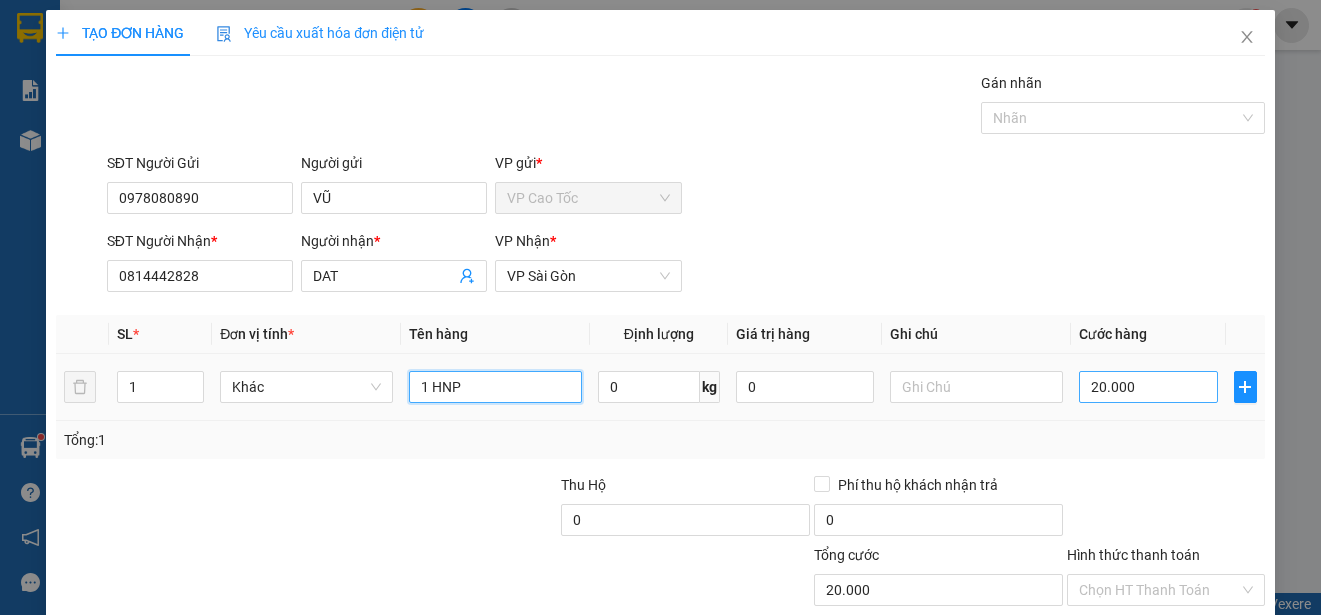 type on "1 HNP" 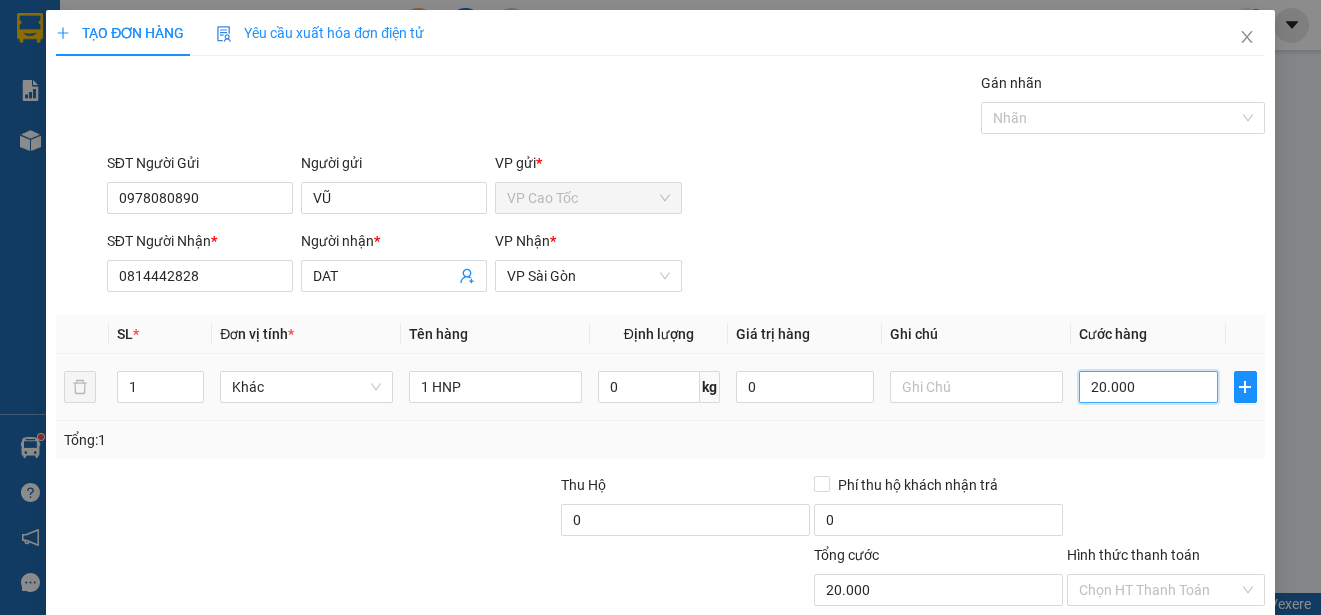 click on "20.000" at bounding box center (1148, 387) 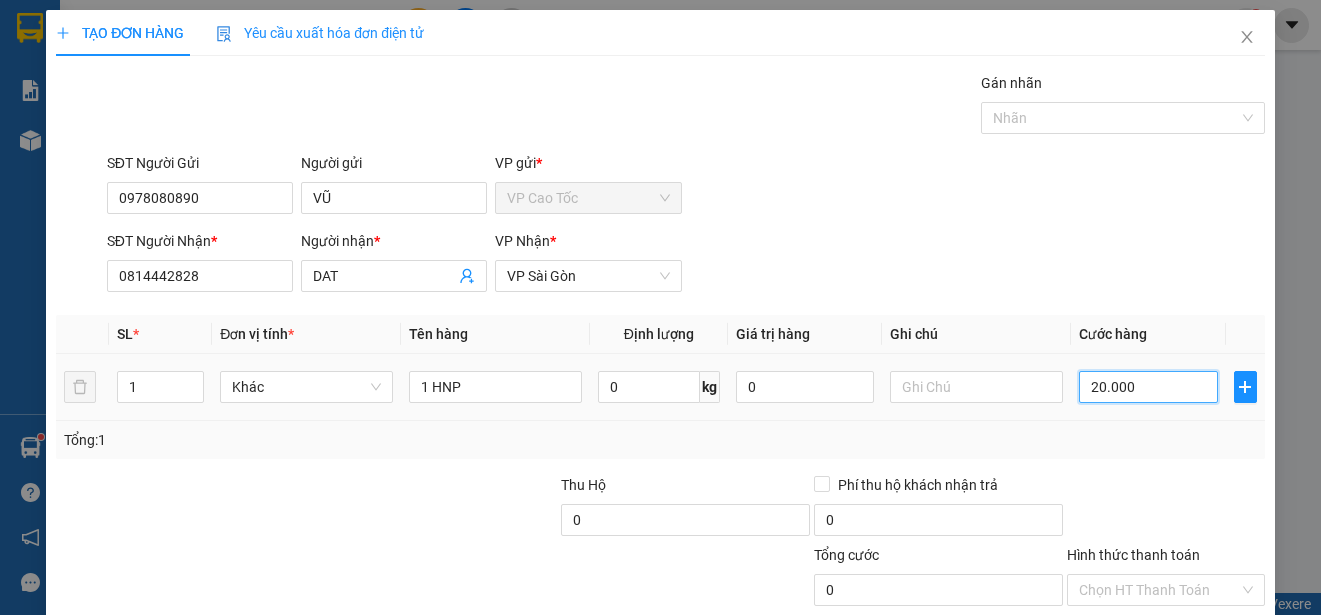 type on "0" 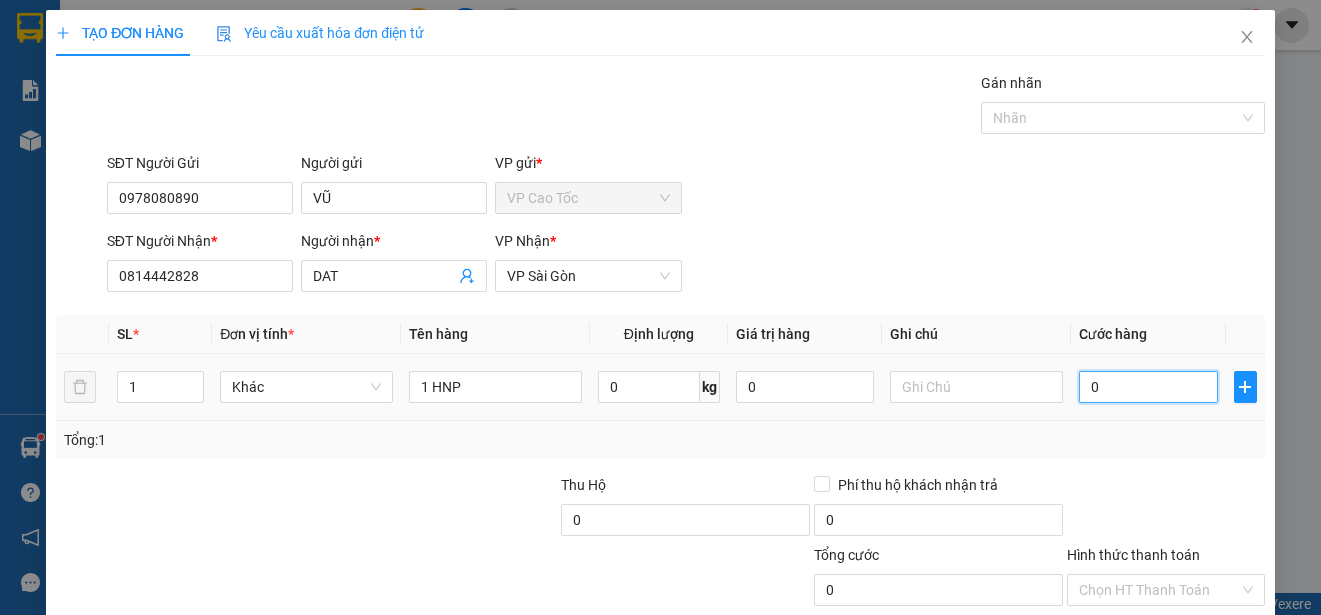 click on "0" at bounding box center (1148, 387) 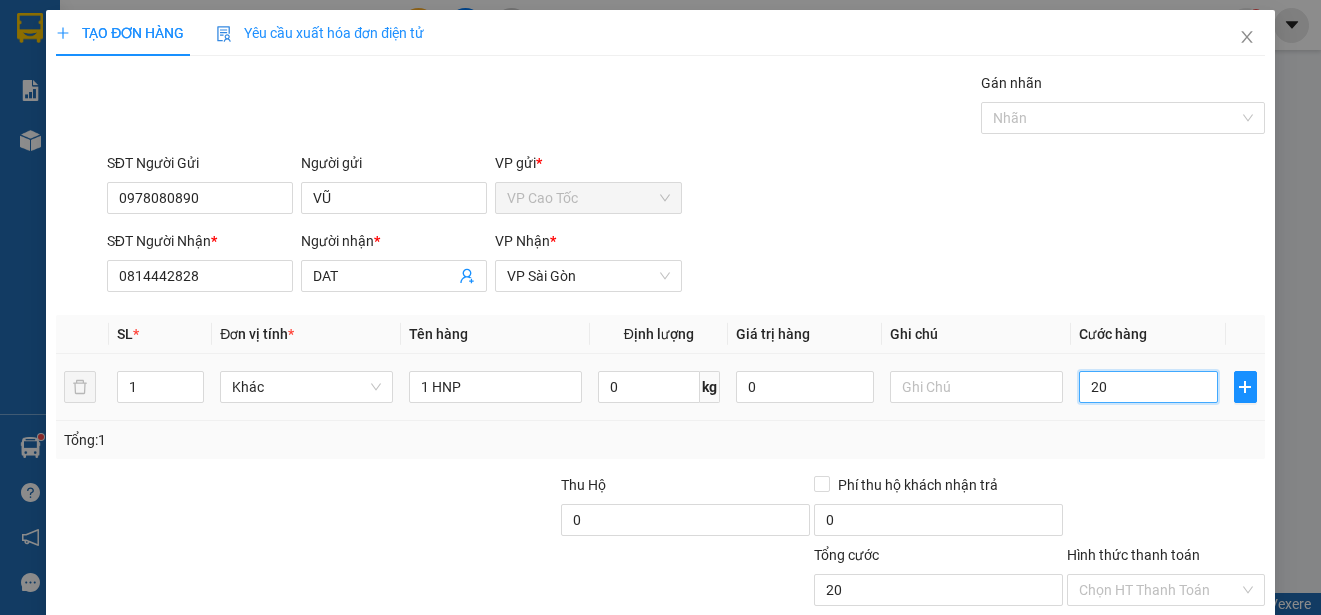 type on "250" 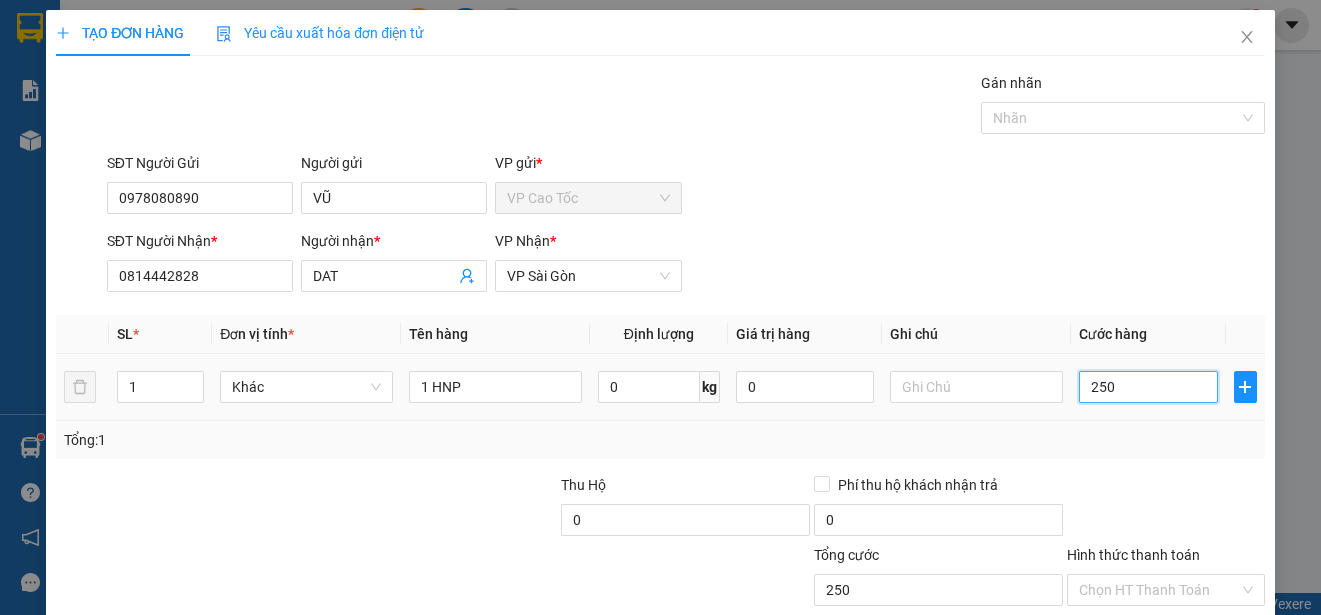 type on "2.500" 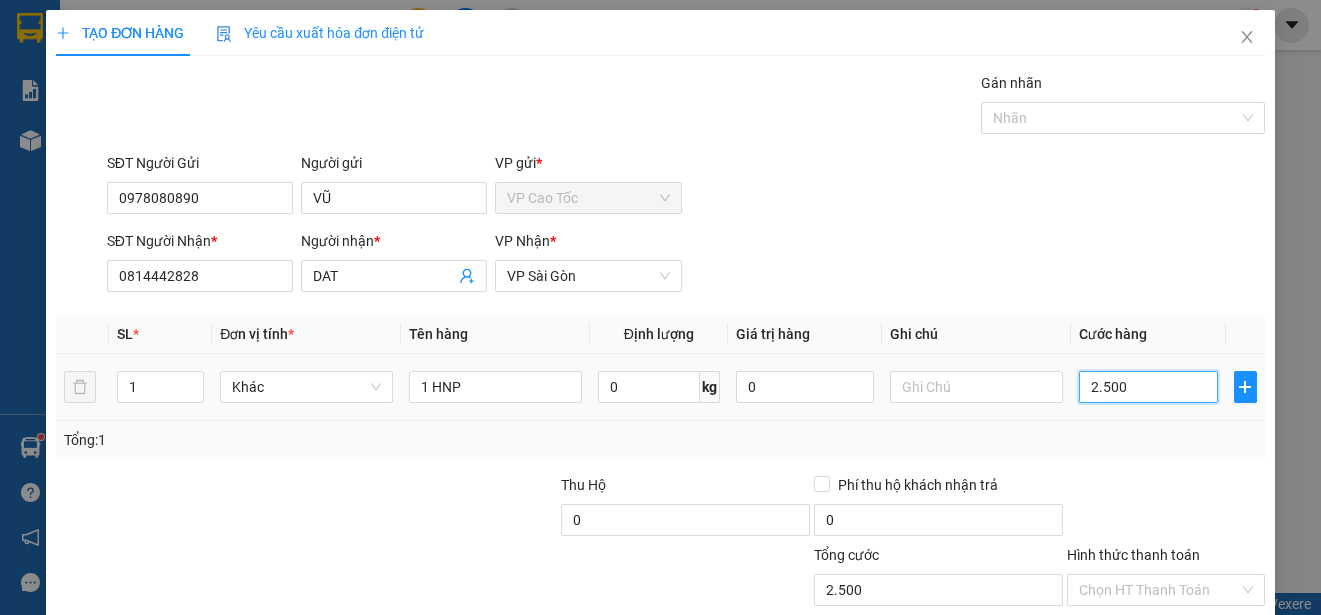 type on "25.000" 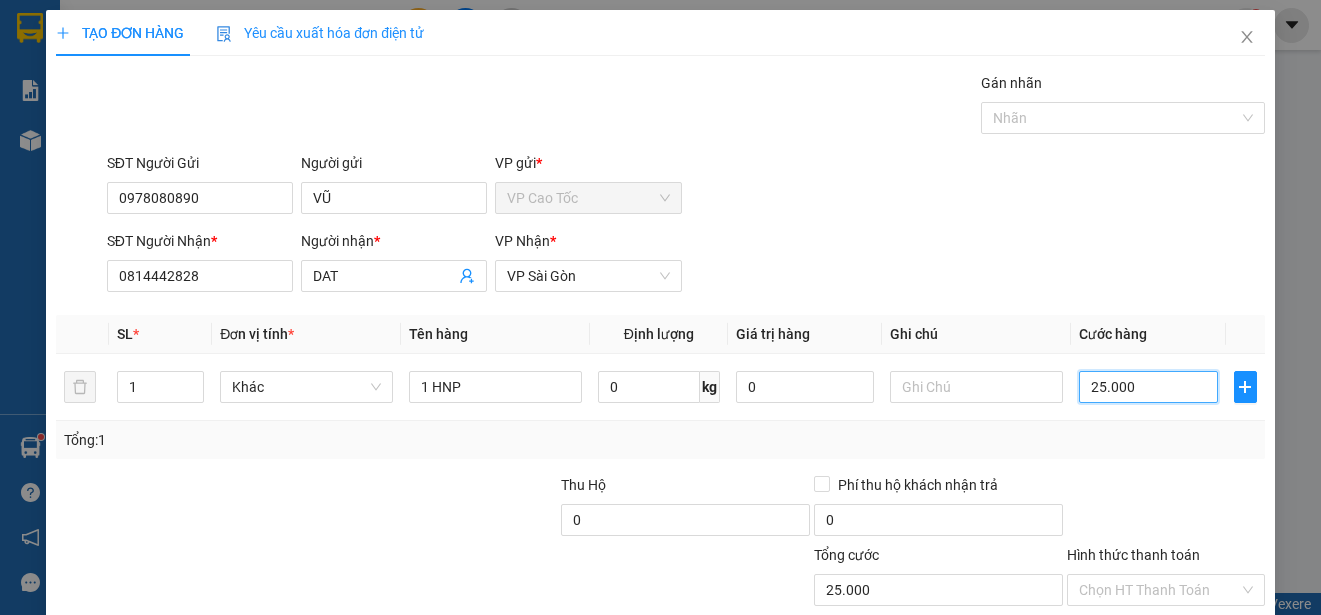 scroll, scrollTop: 125, scrollLeft: 0, axis: vertical 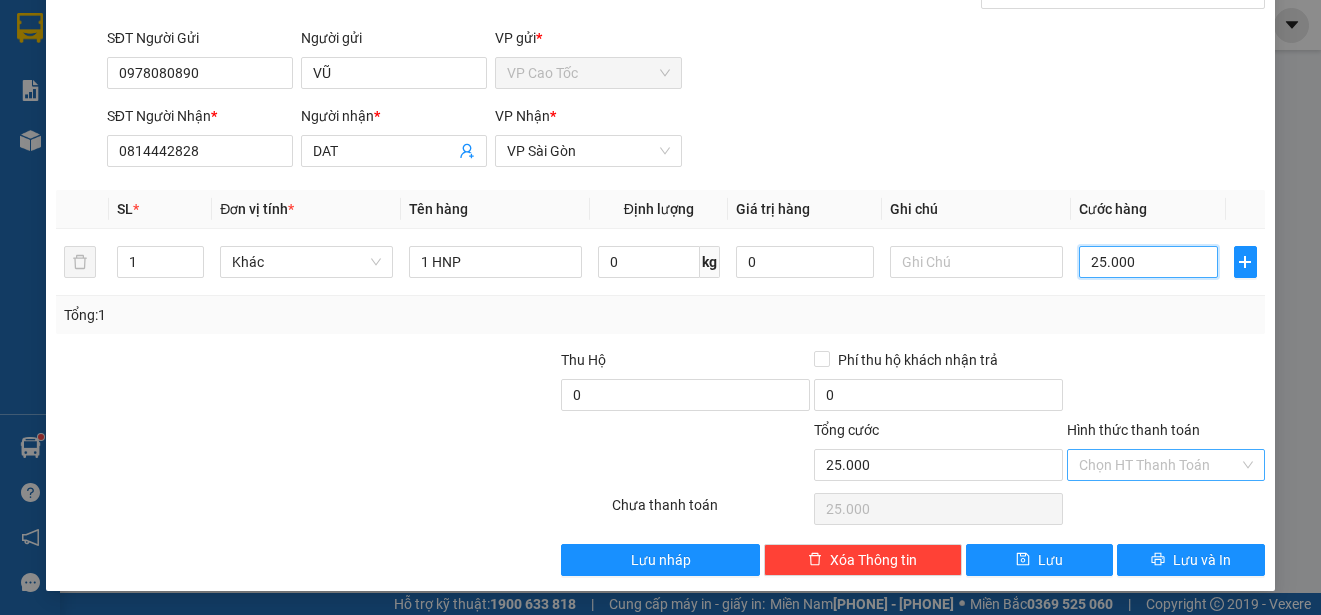 type on "25.000" 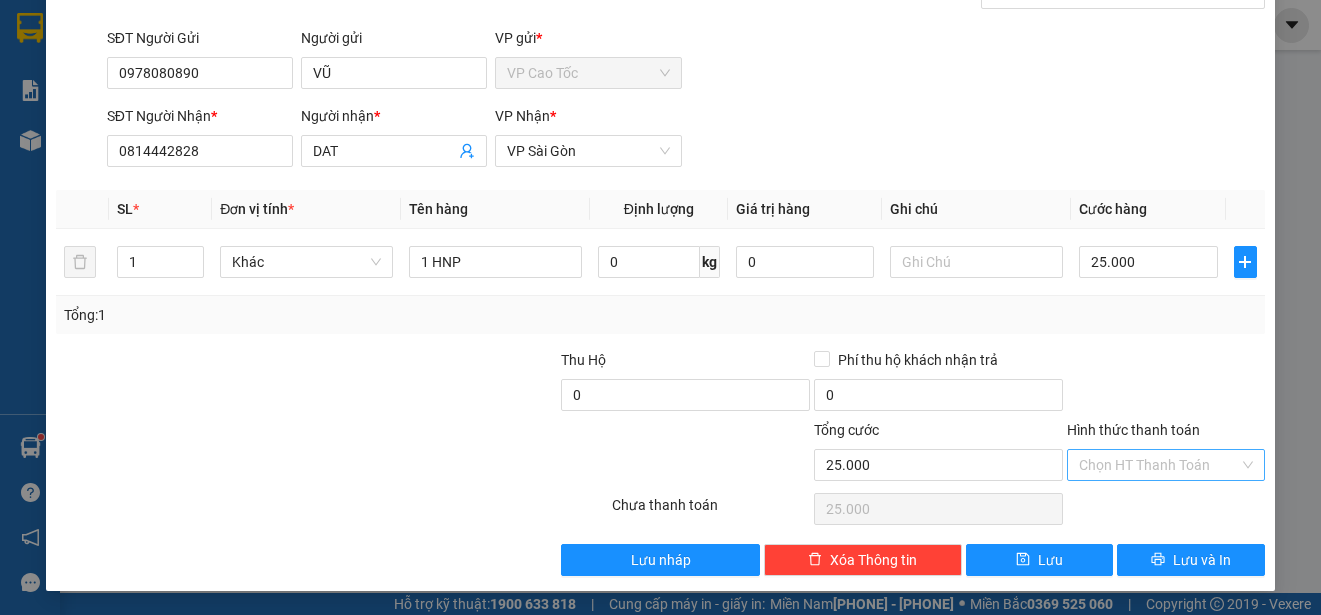 click on "Hình thức thanh toán" at bounding box center [1159, 465] 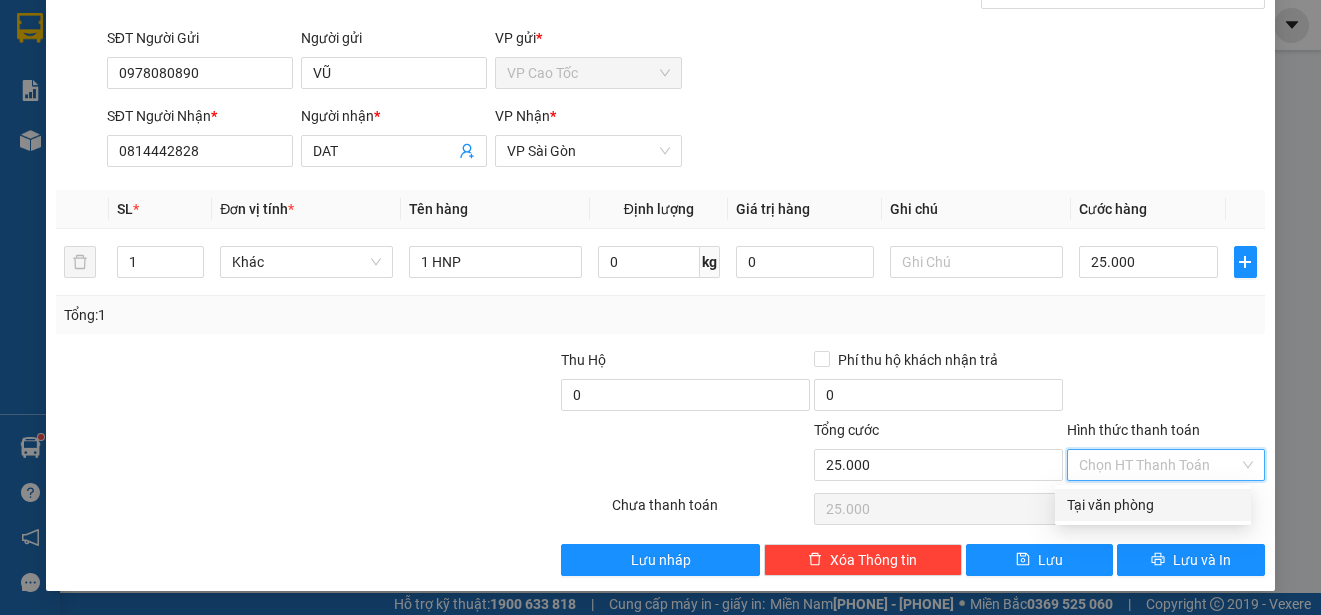 click on "Tại văn phòng" at bounding box center [1153, 505] 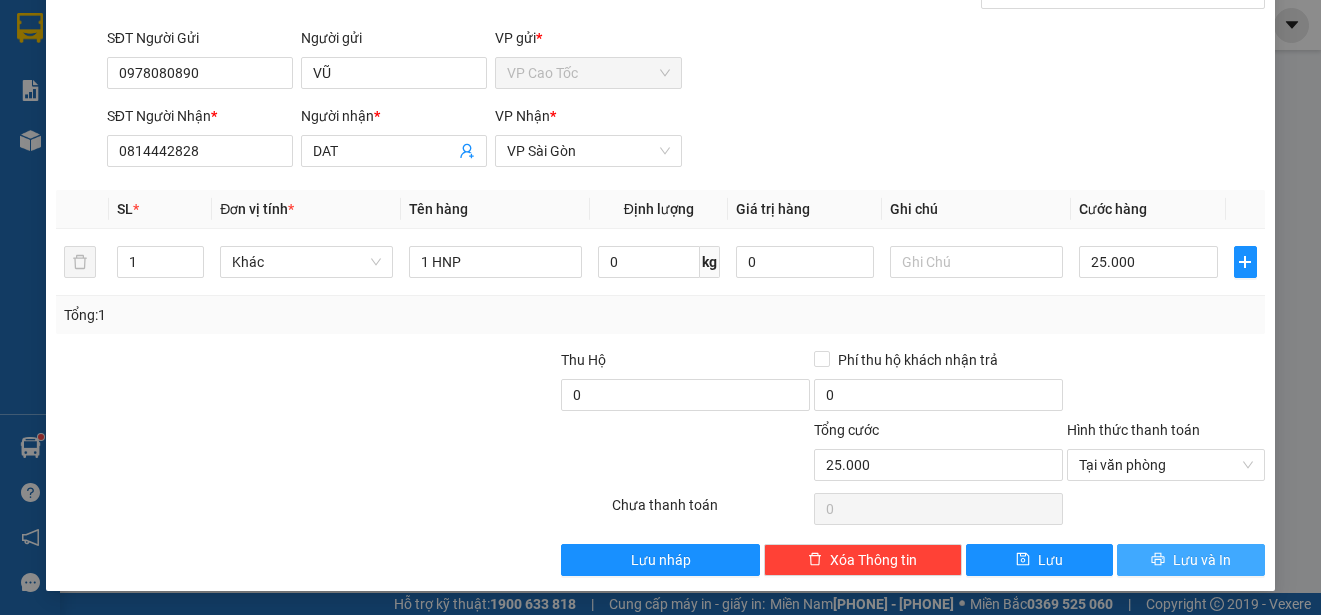 click on "Lưu và In" at bounding box center (1191, 560) 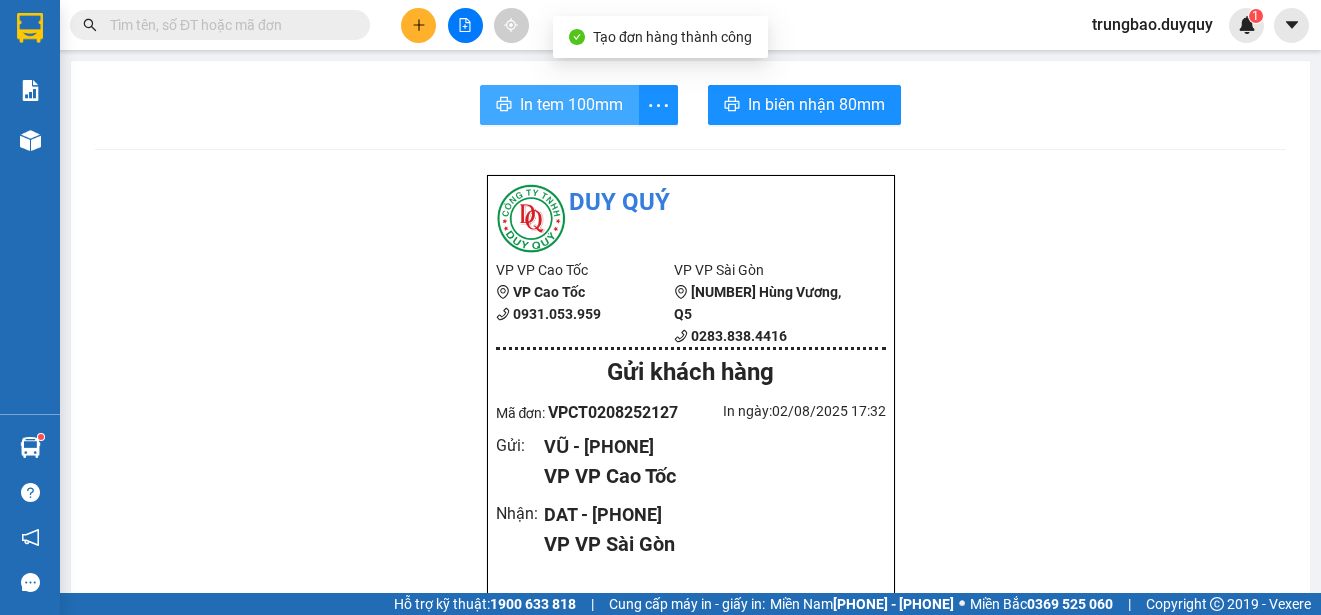 click on "In tem 100mm" at bounding box center [571, 104] 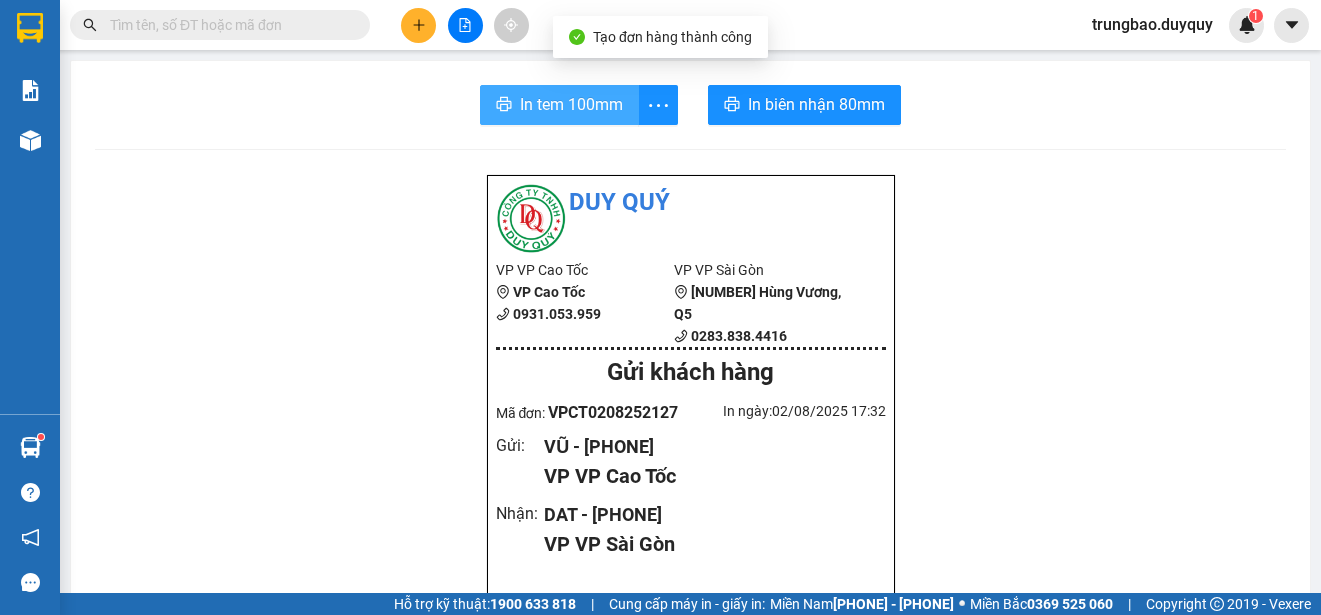 scroll, scrollTop: 0, scrollLeft: 0, axis: both 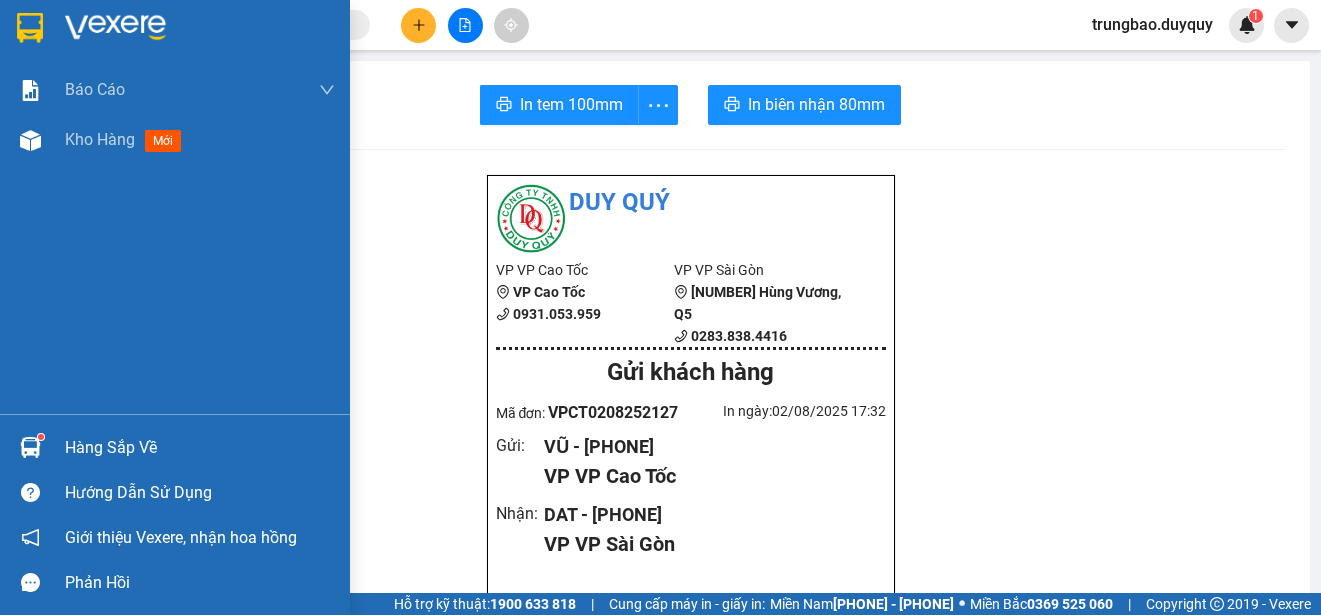 click at bounding box center [30, 28] 